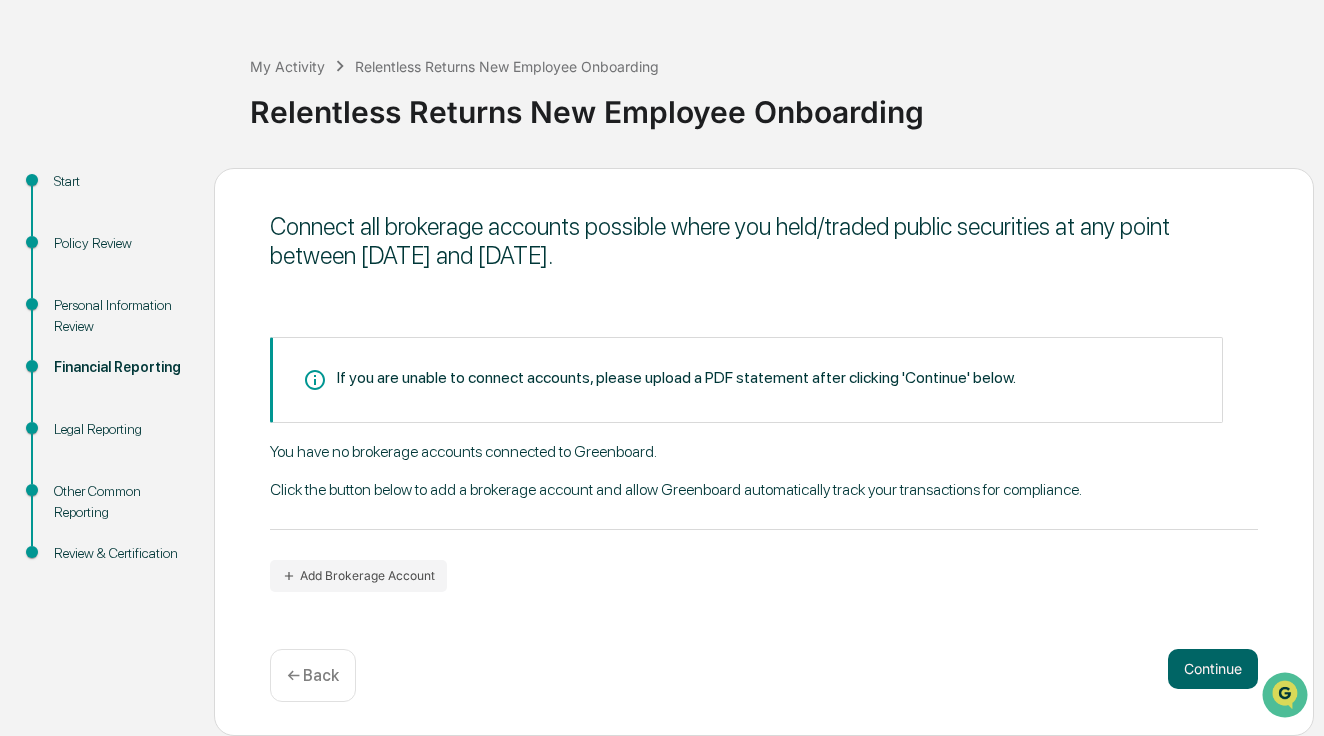 scroll, scrollTop: 70, scrollLeft: 0, axis: vertical 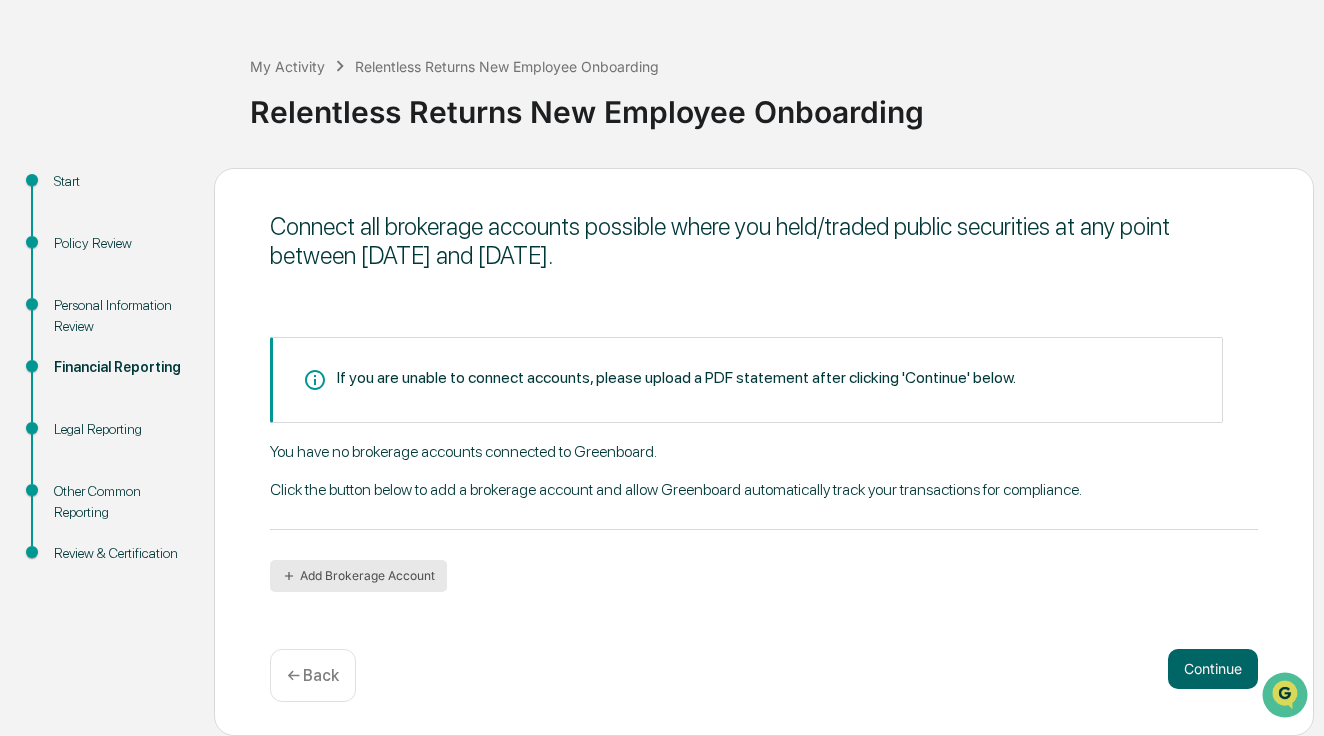 click on "Add Brokerage Account" at bounding box center (358, 576) 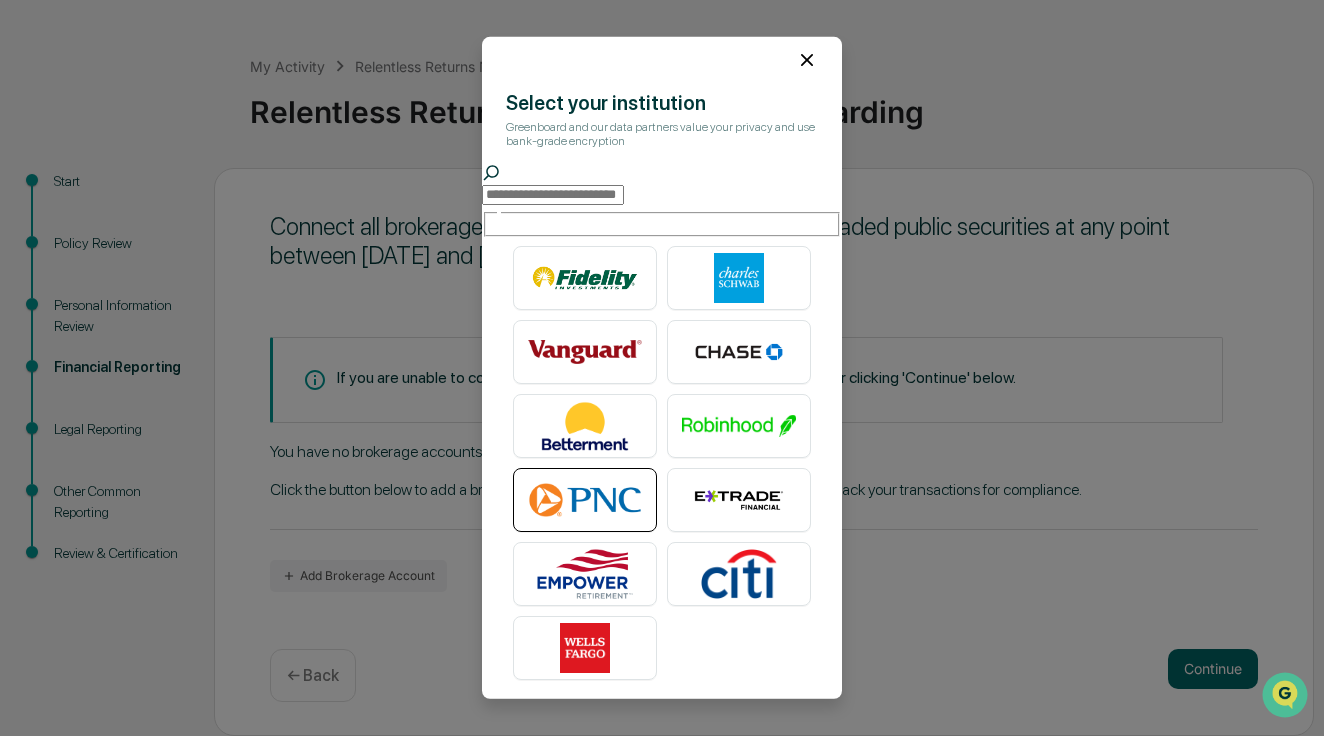 scroll, scrollTop: 9, scrollLeft: 0, axis: vertical 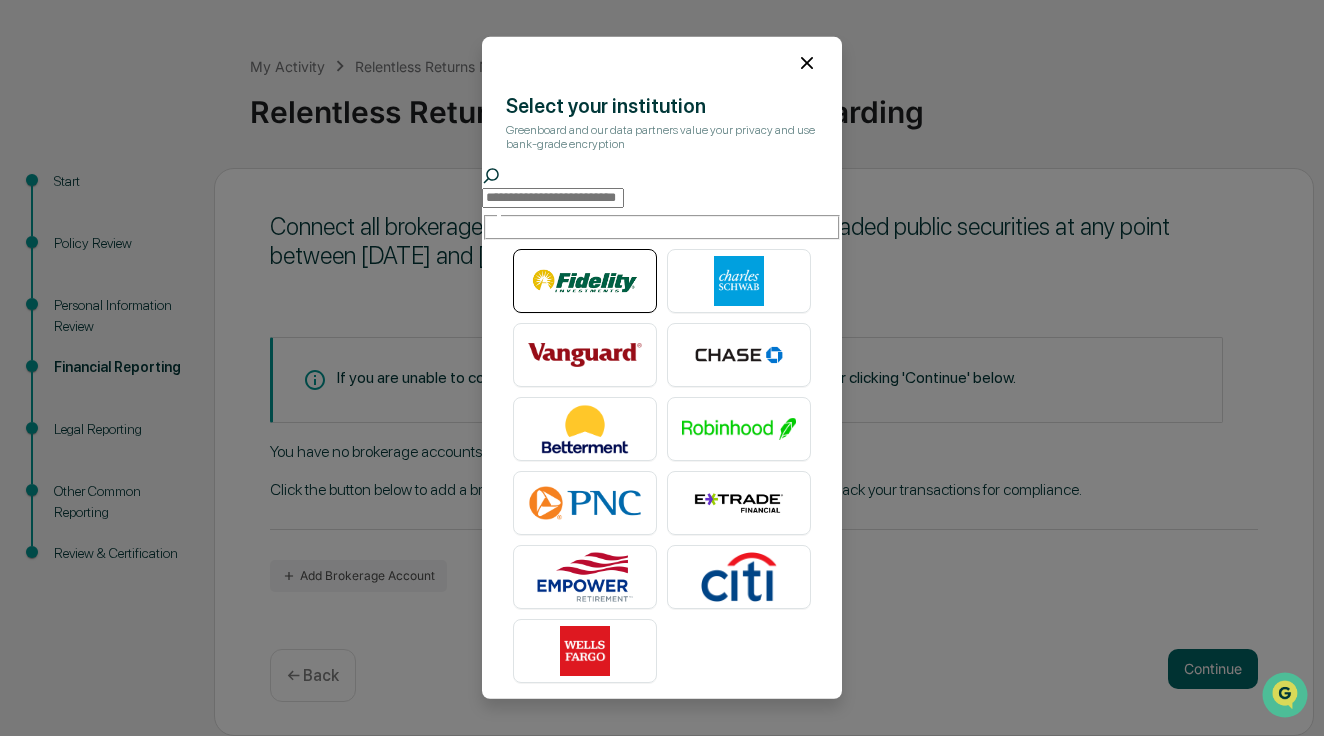 click at bounding box center (585, 281) 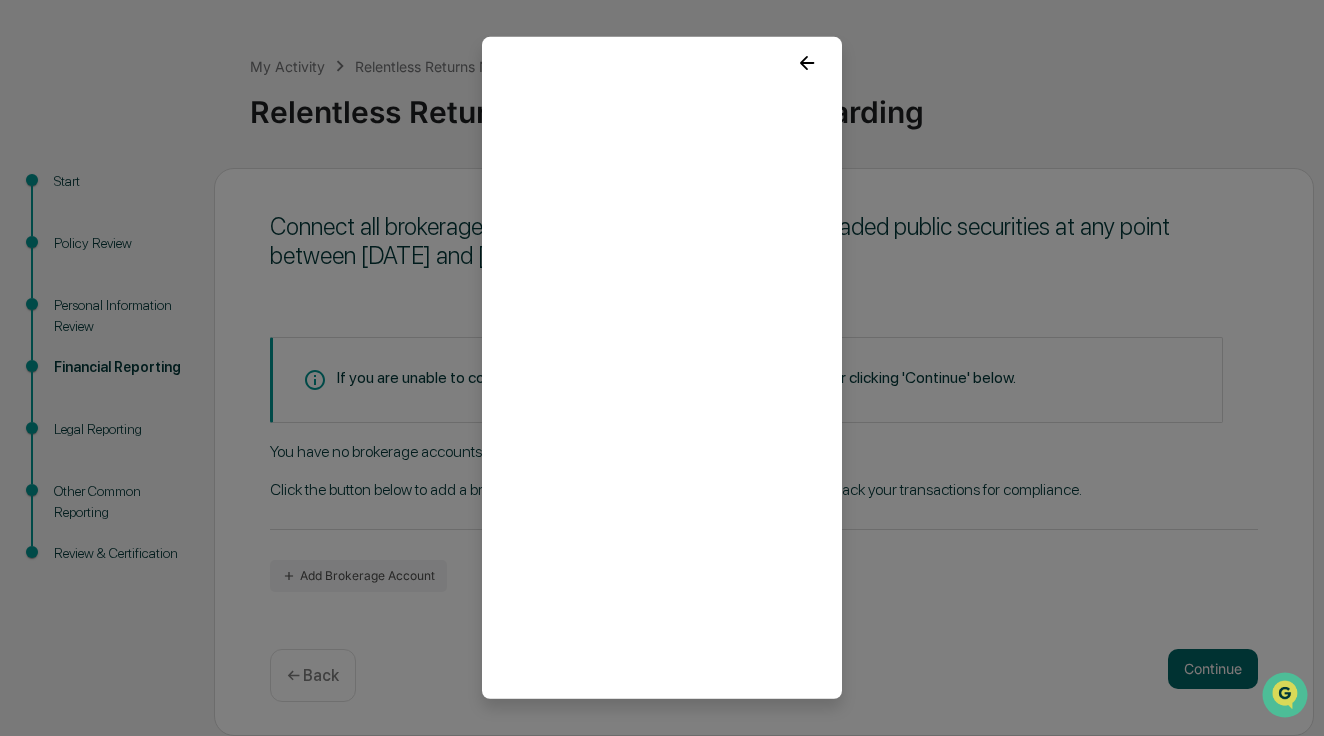 scroll, scrollTop: 0, scrollLeft: 0, axis: both 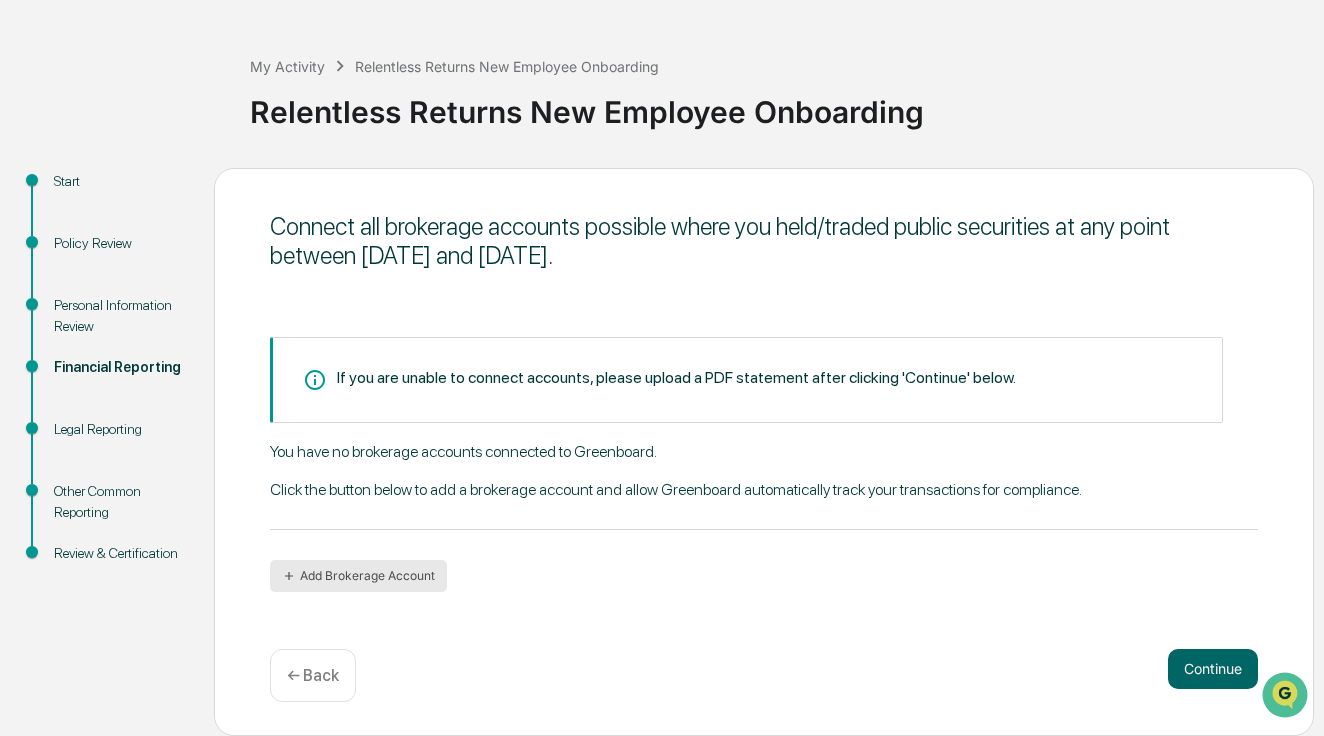 click on "Add Brokerage Account" at bounding box center [358, 576] 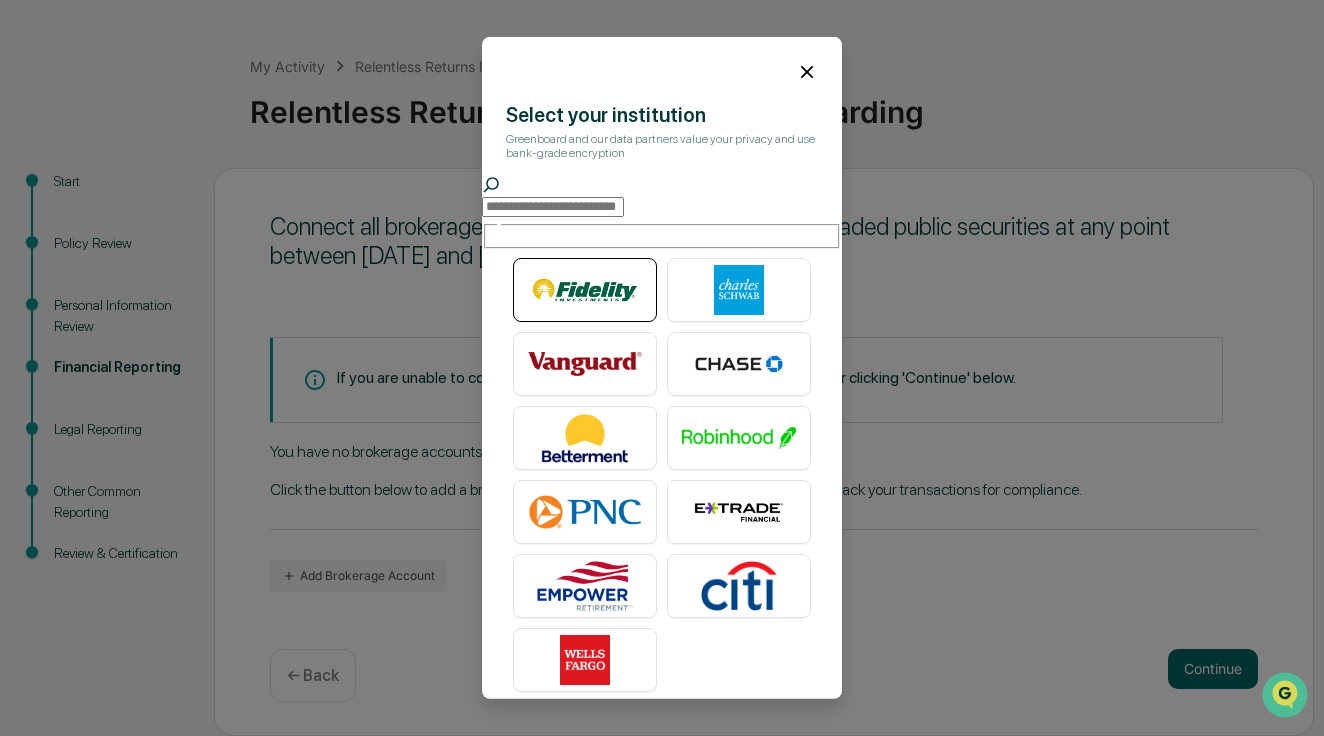 click at bounding box center (585, 290) 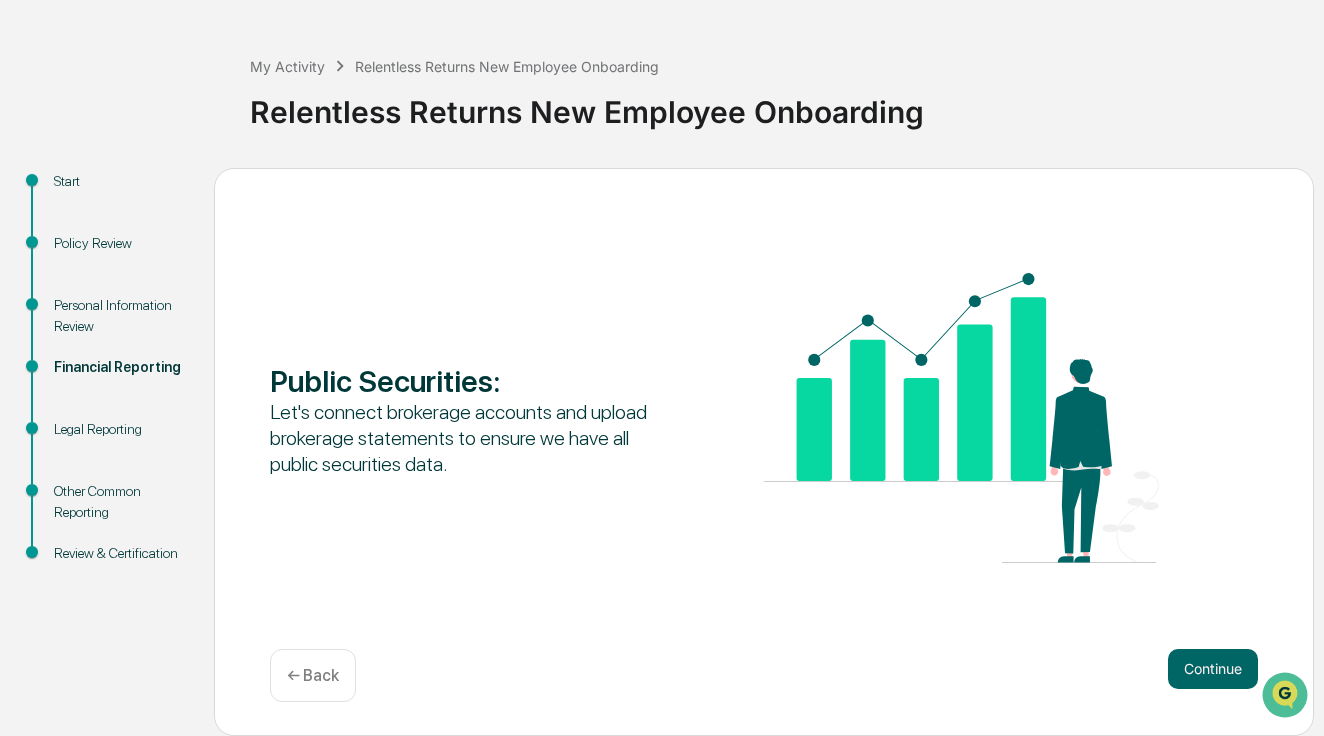 scroll, scrollTop: 70, scrollLeft: 0, axis: vertical 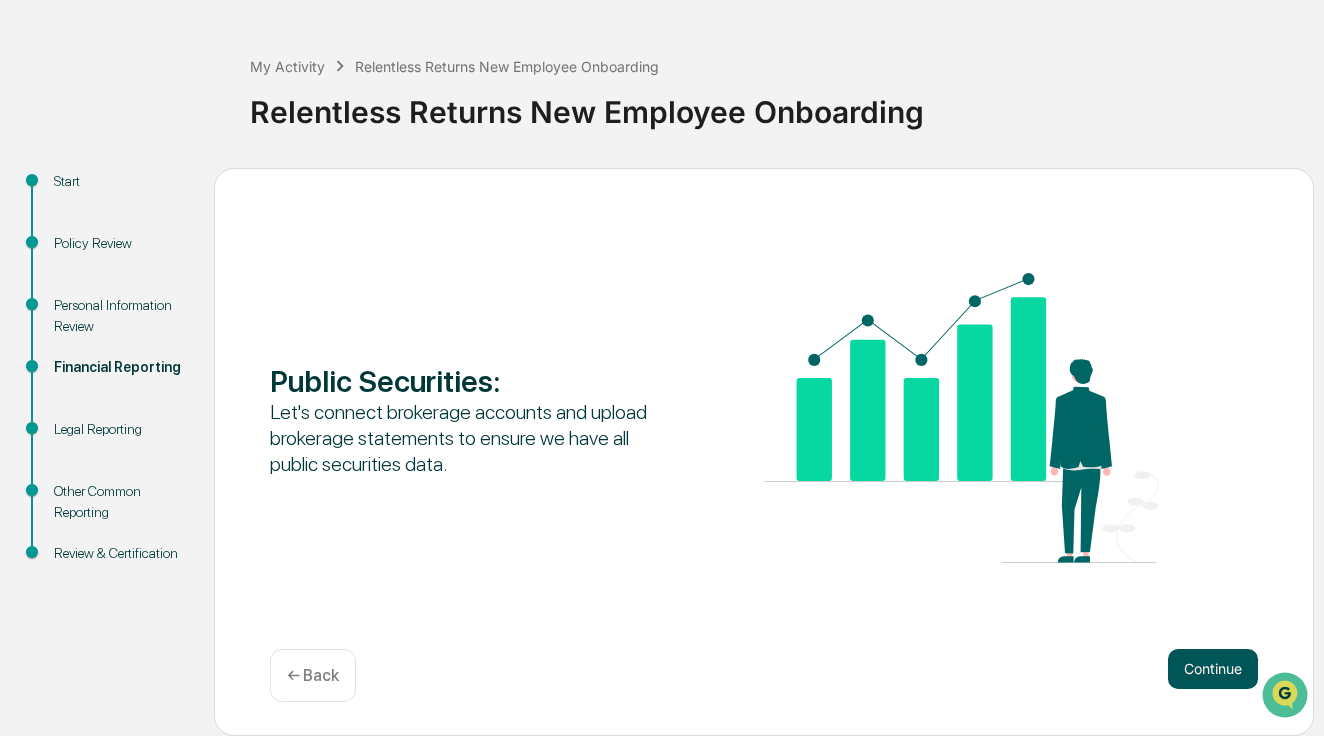 click on "Continue" at bounding box center [1213, 669] 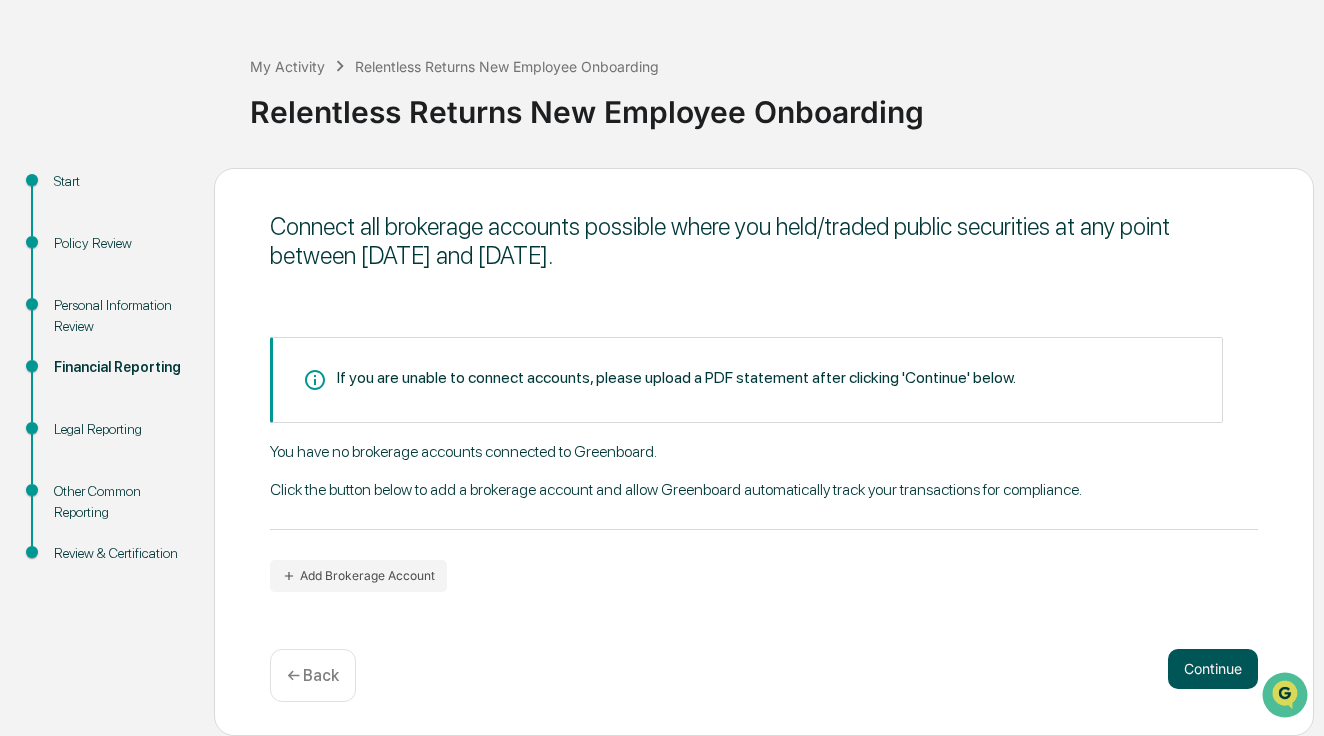 click on "Continue" at bounding box center [1213, 669] 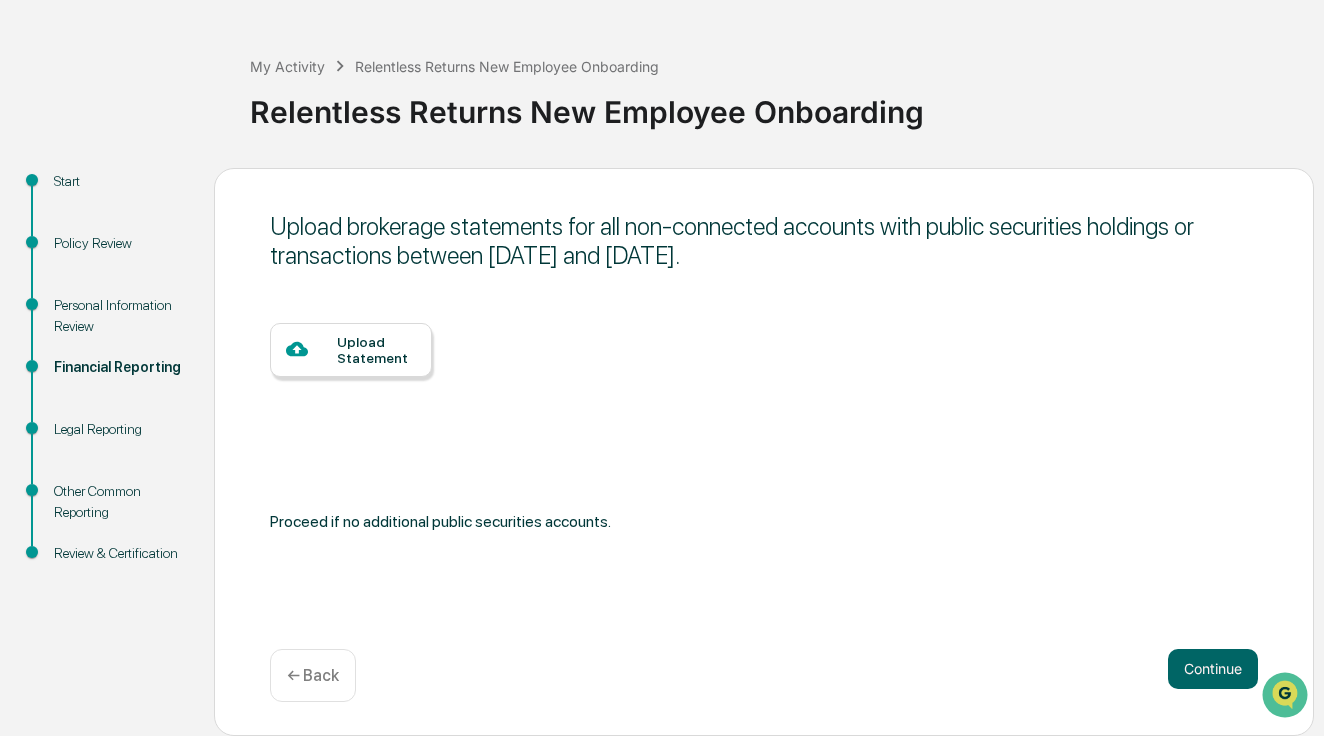 click on "← Back" at bounding box center (313, 675) 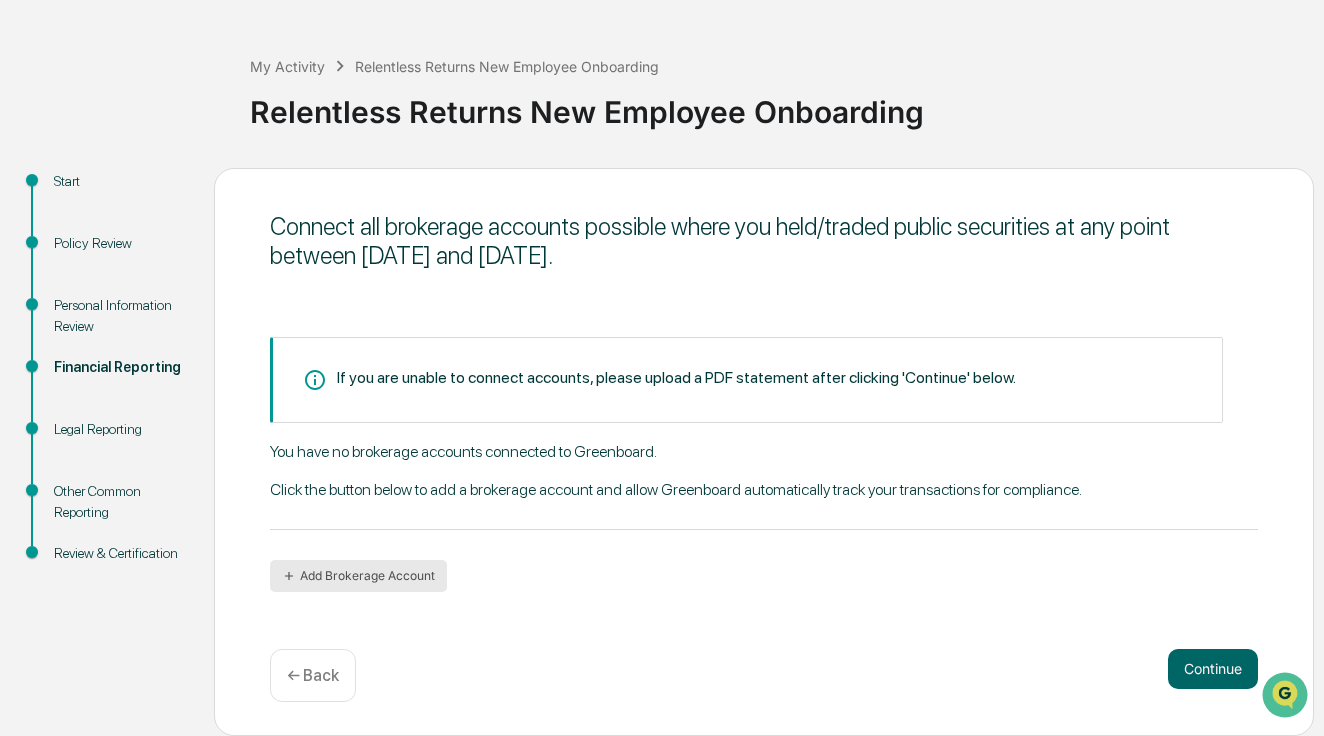 click on "Add Brokerage Account" at bounding box center [358, 576] 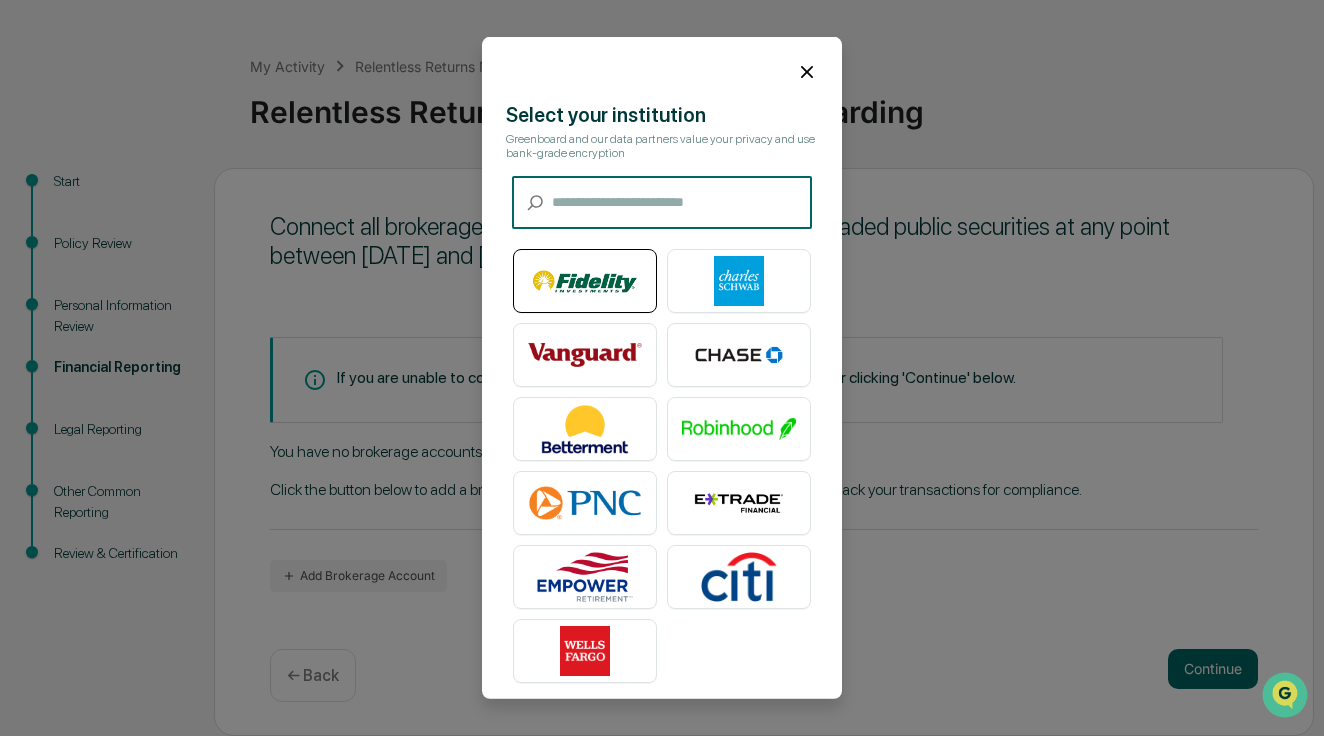 click at bounding box center [585, 281] 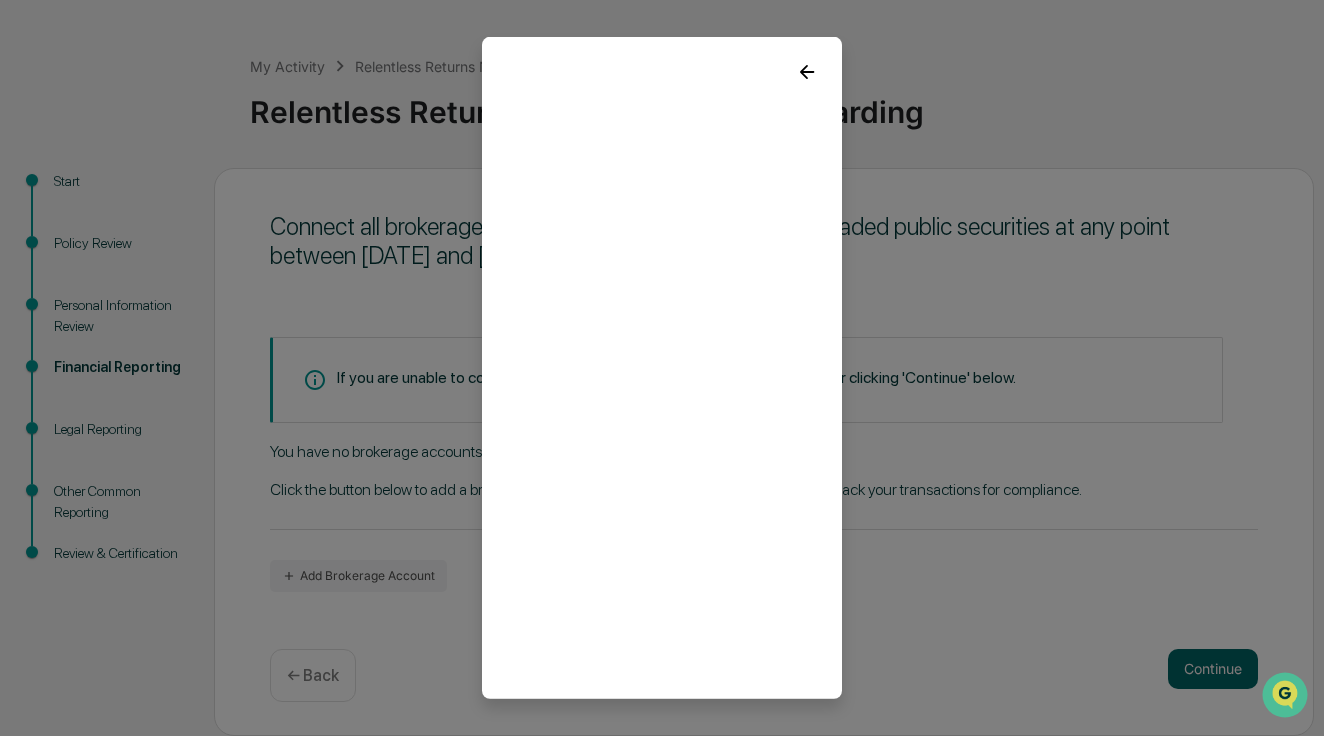 click 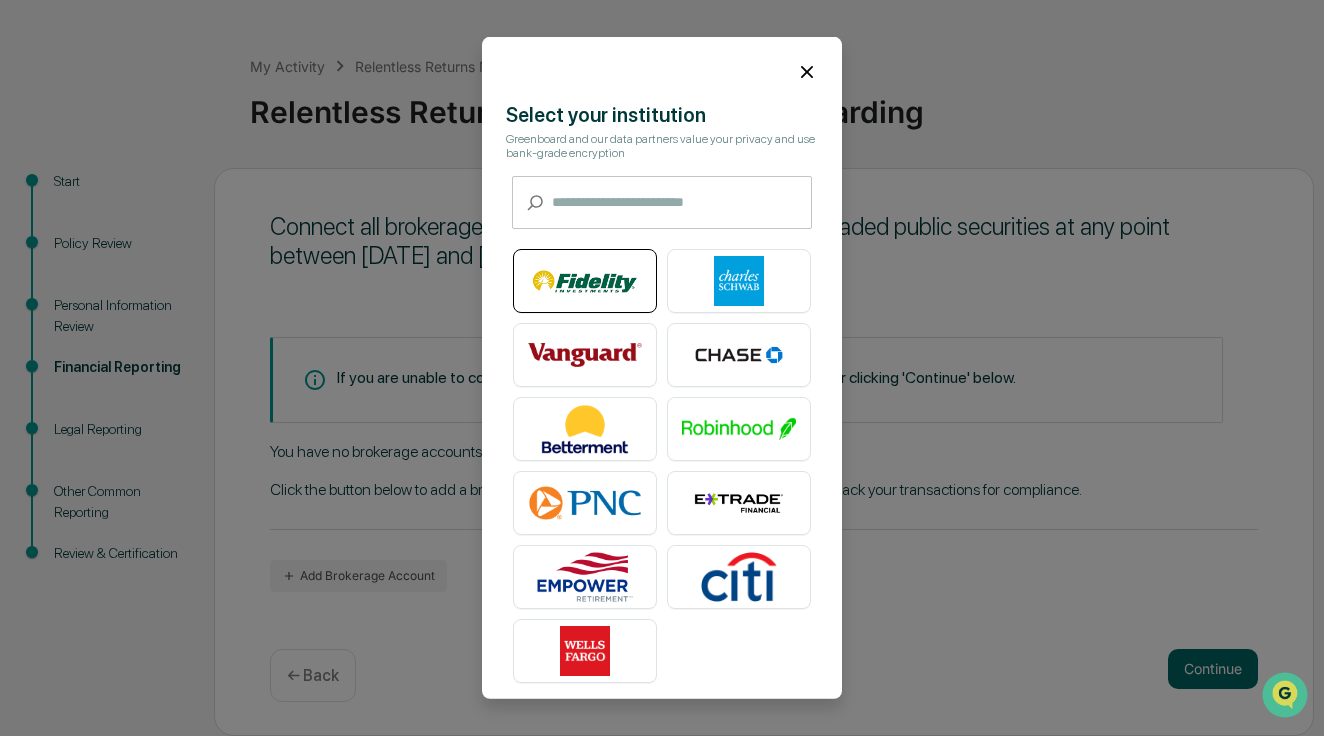 click at bounding box center (585, 281) 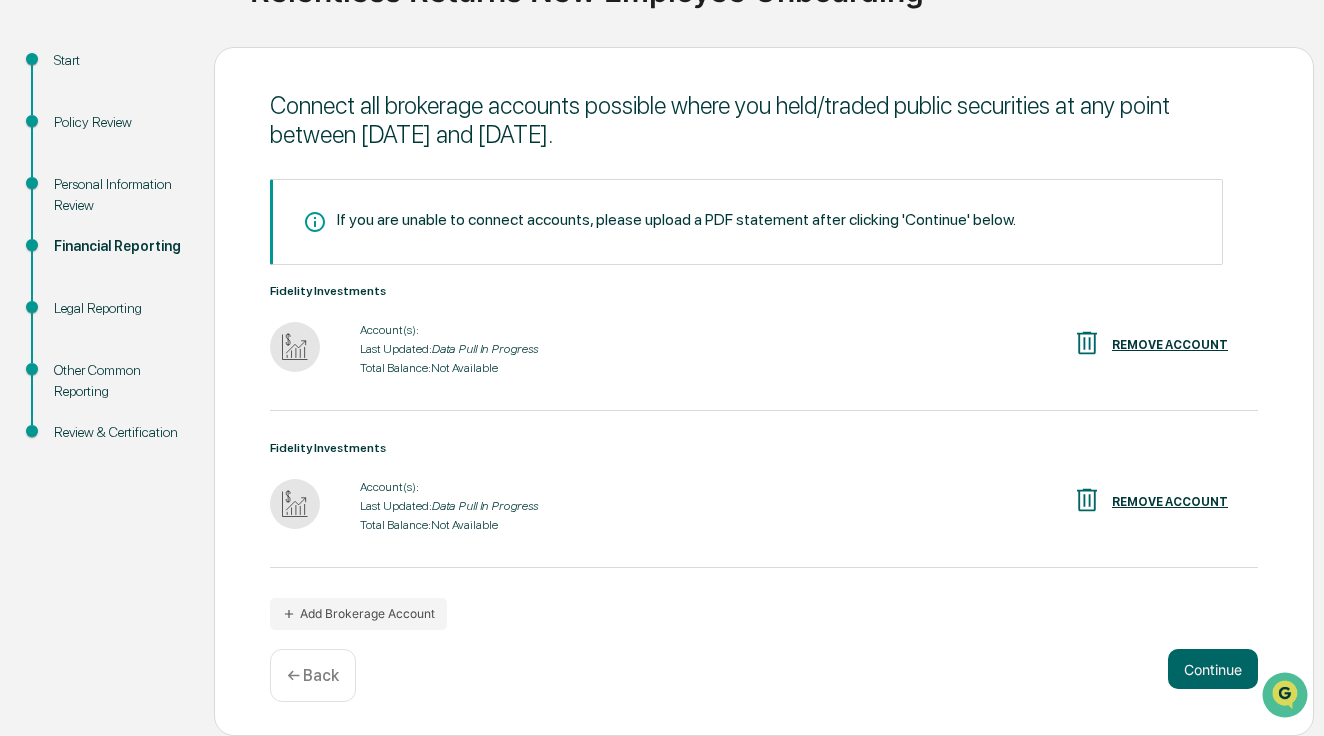 scroll, scrollTop: 192, scrollLeft: 0, axis: vertical 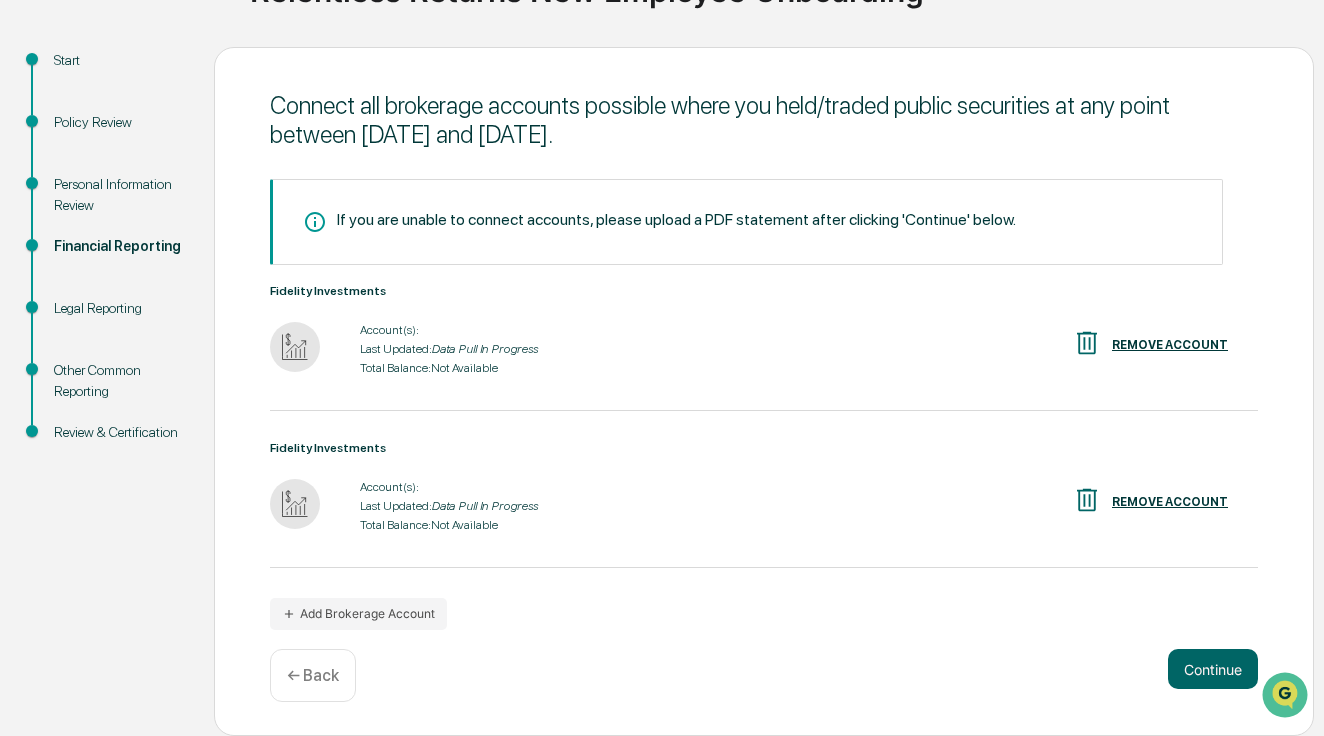 click on "← Back" at bounding box center [313, 675] 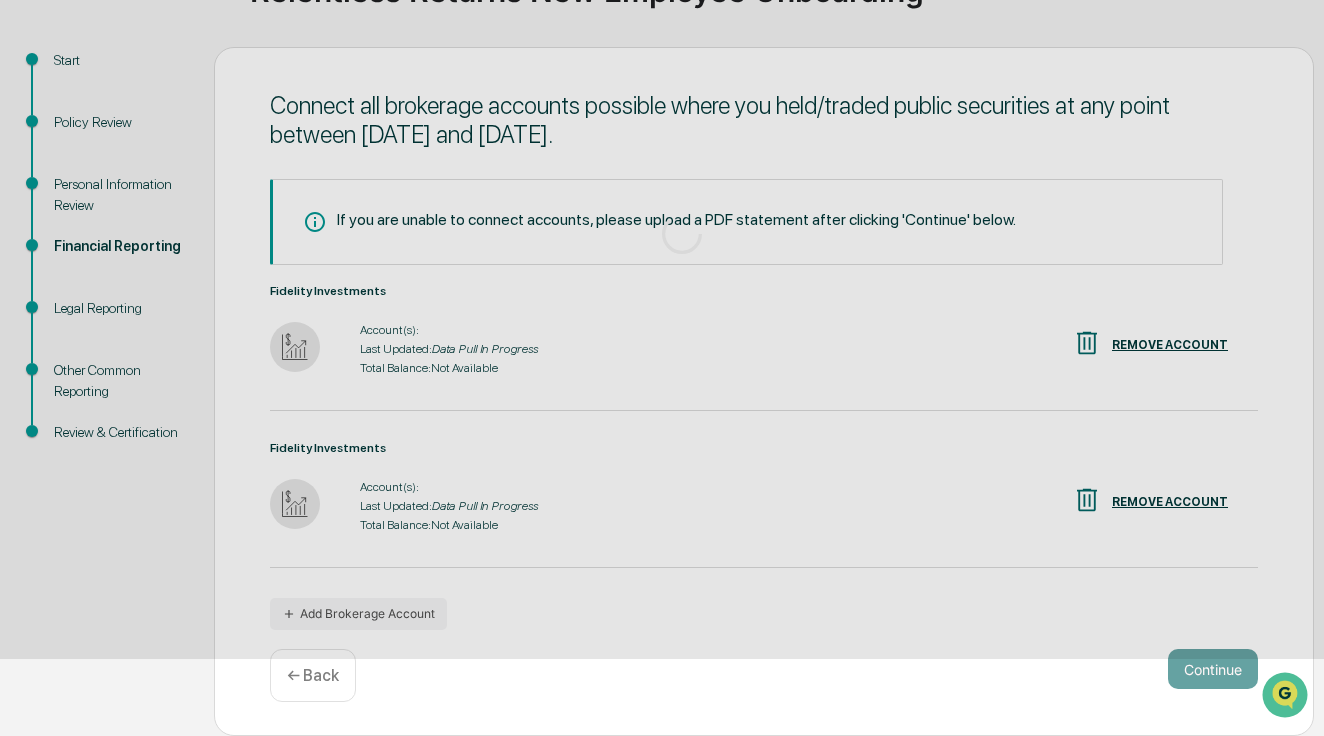 scroll, scrollTop: 70, scrollLeft: 0, axis: vertical 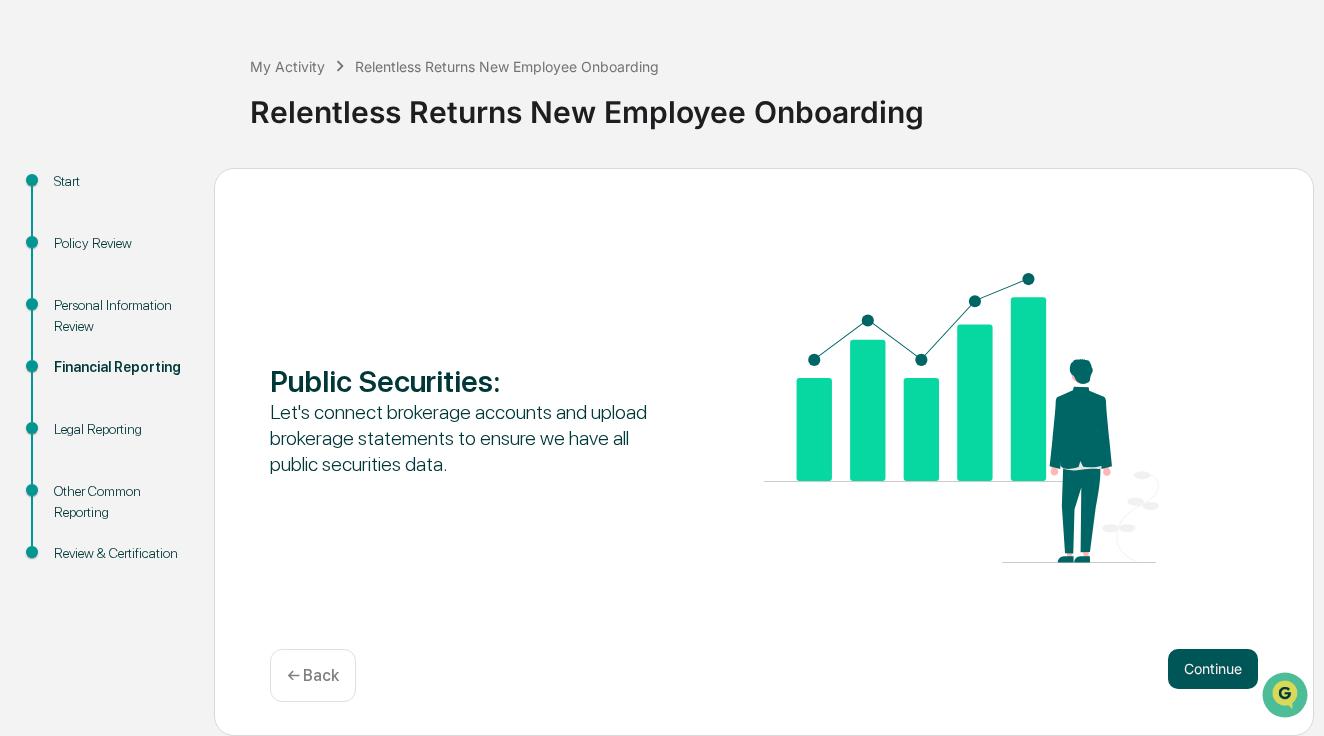 click on "Continue" at bounding box center [1213, 669] 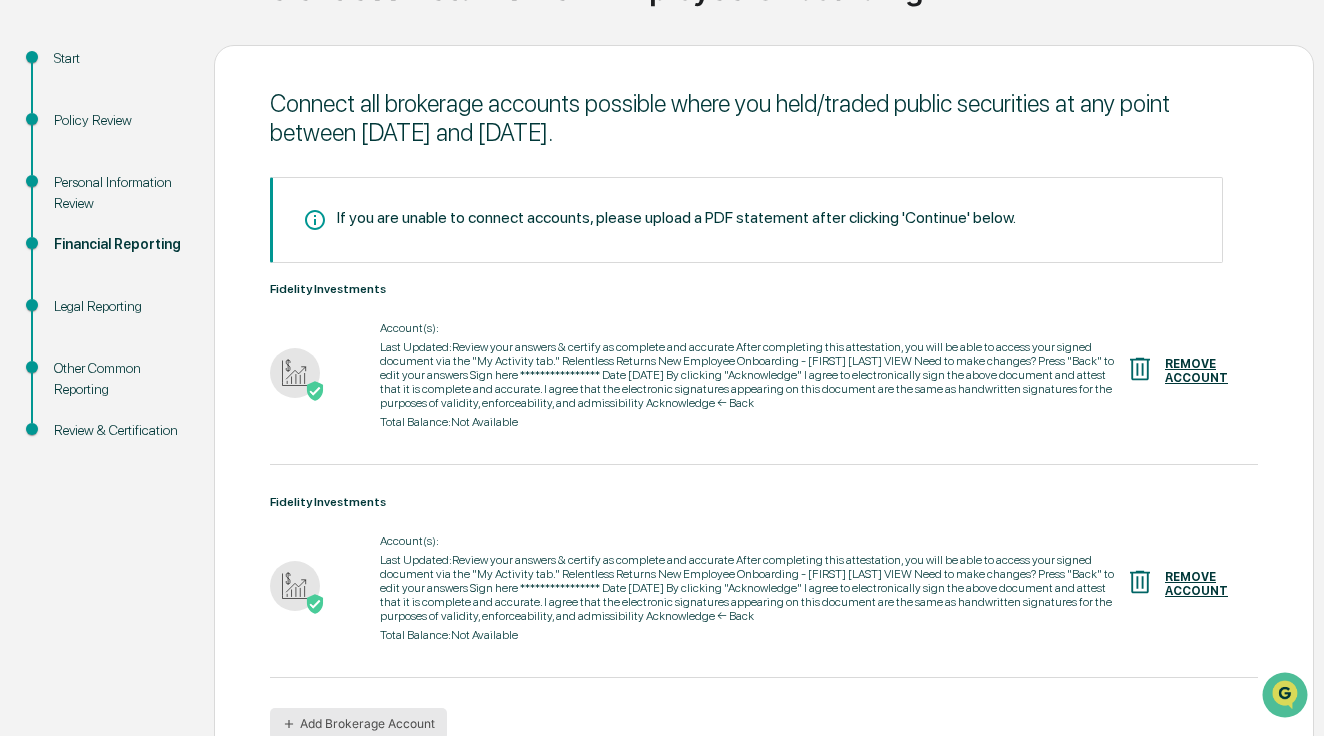 scroll, scrollTop: 192, scrollLeft: 0, axis: vertical 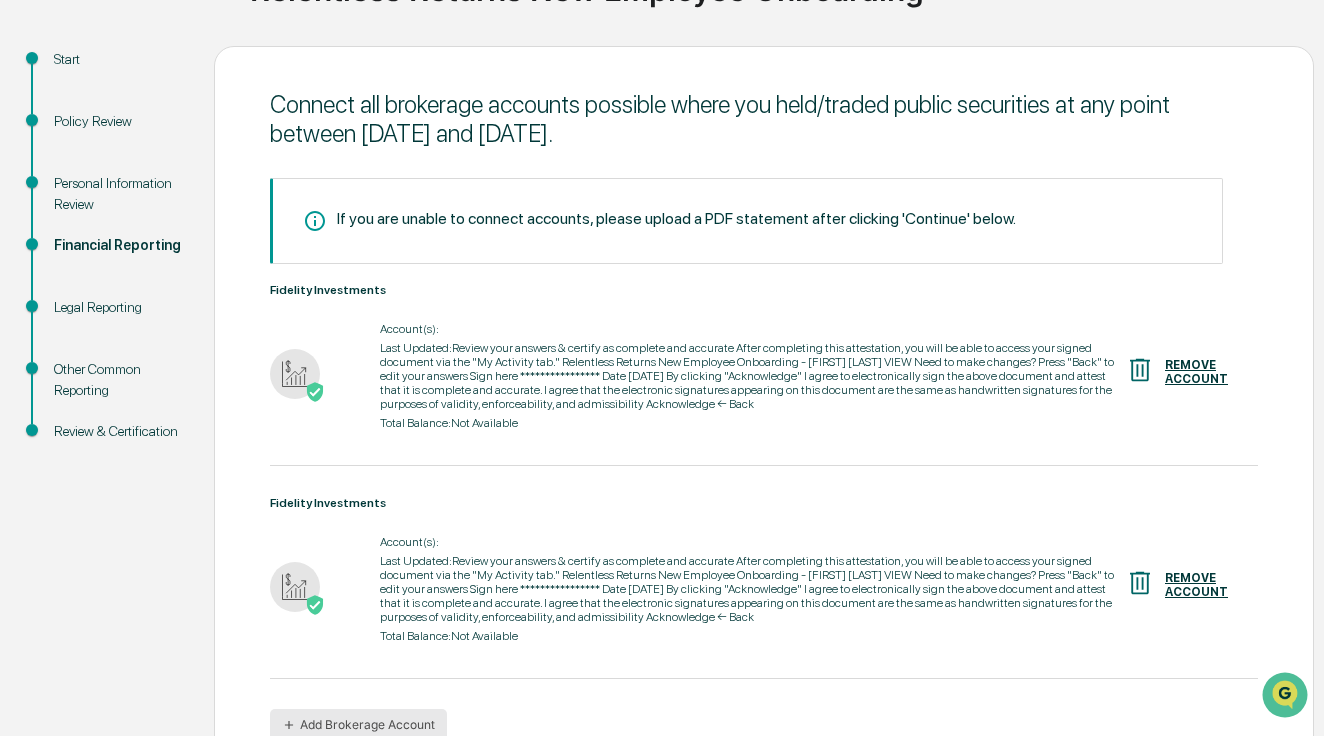 click on "Add Brokerage Account" at bounding box center (358, 725) 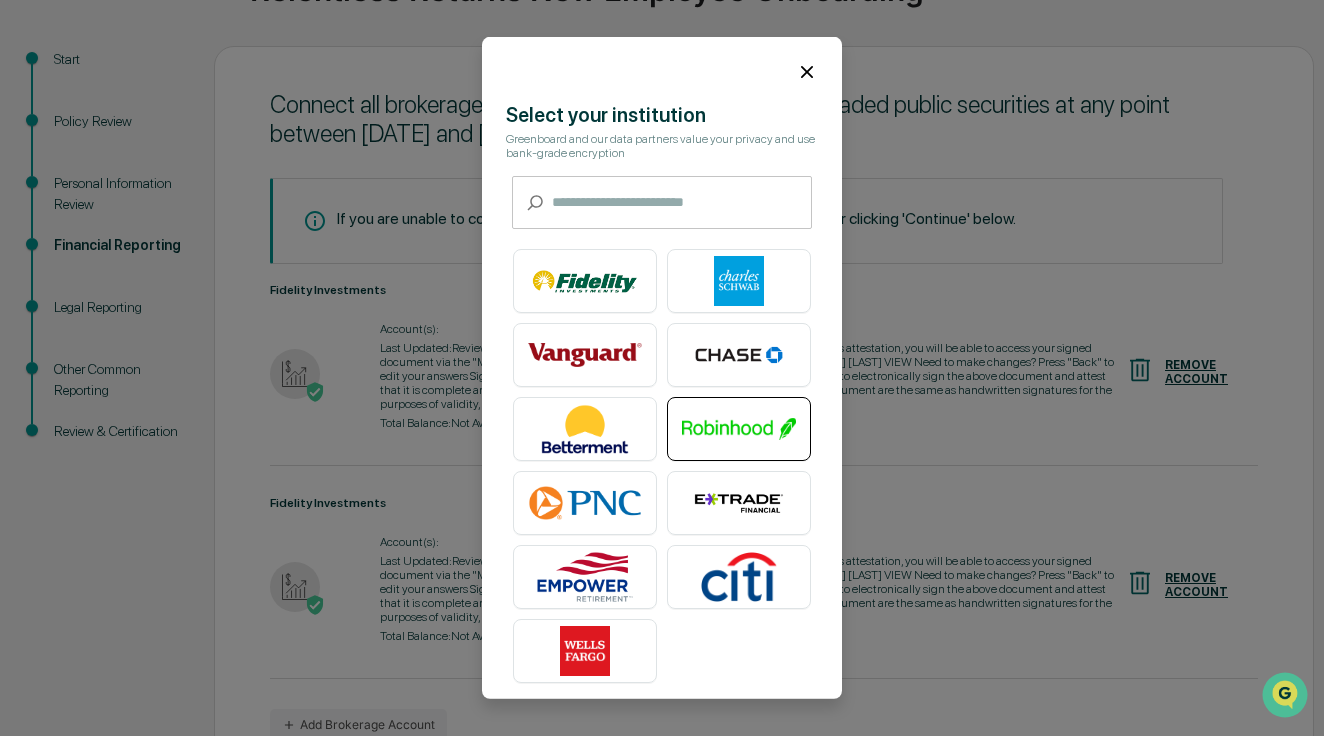 click at bounding box center (739, 429) 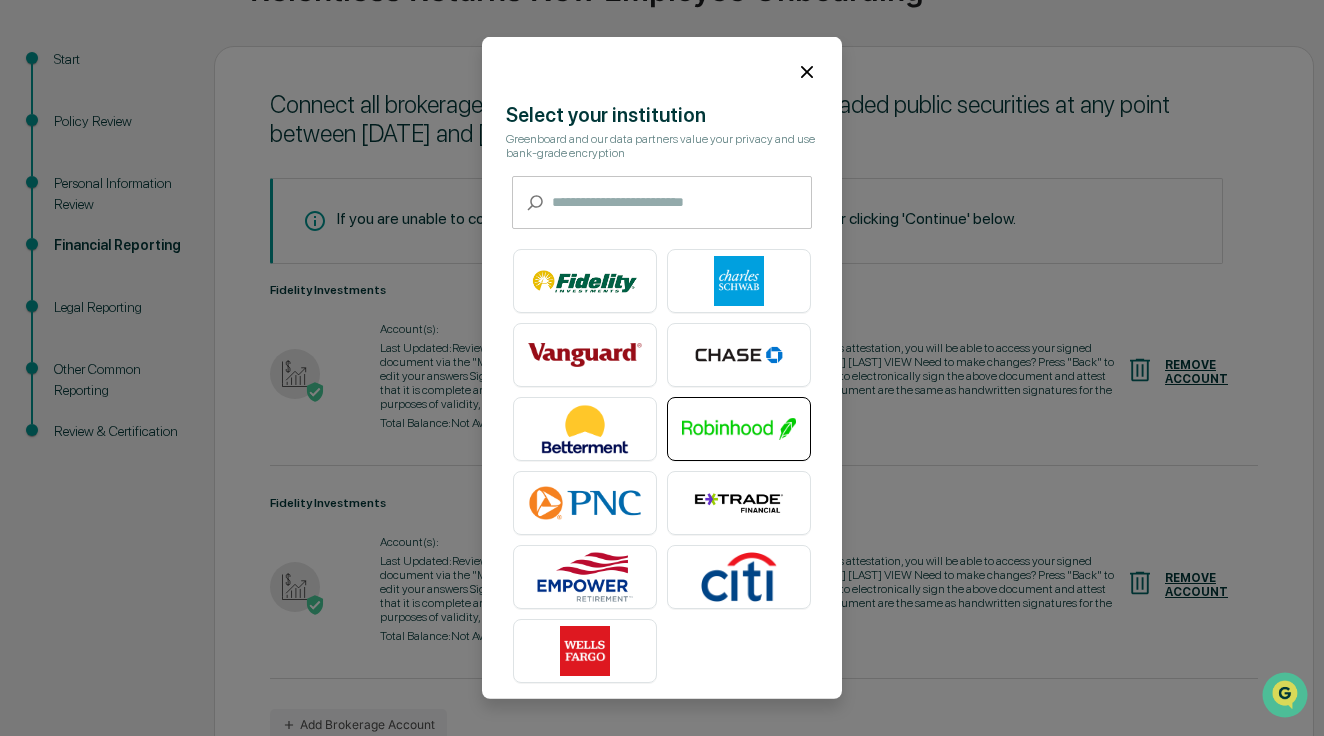click at bounding box center (739, 429) 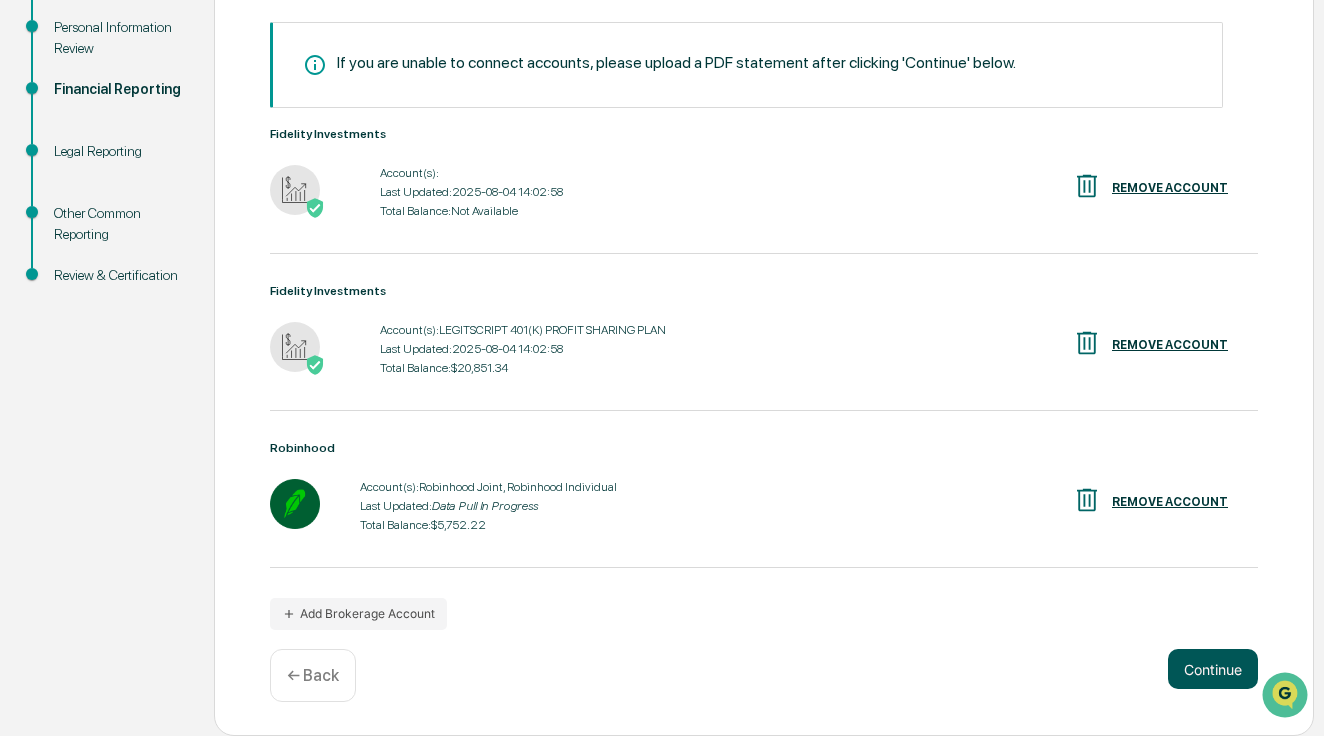 scroll, scrollTop: 349, scrollLeft: 0, axis: vertical 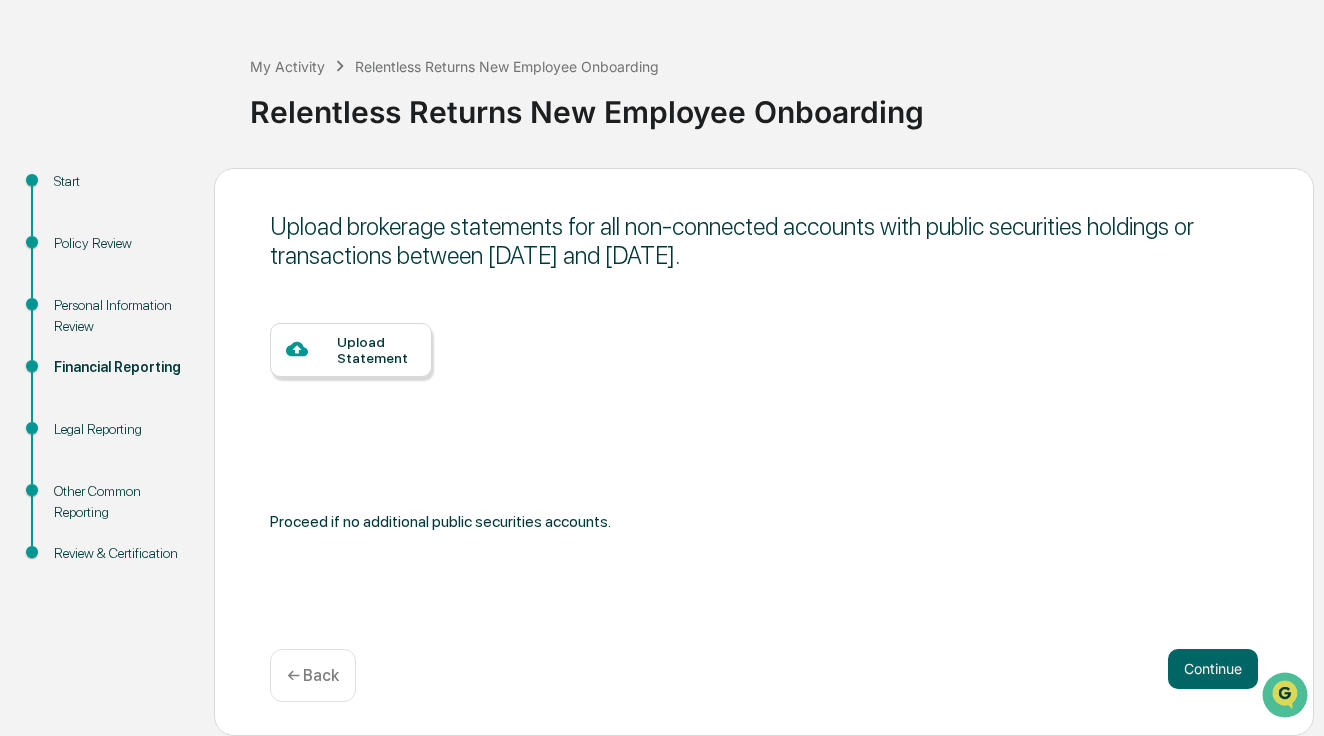 click on "← Back" at bounding box center (313, 675) 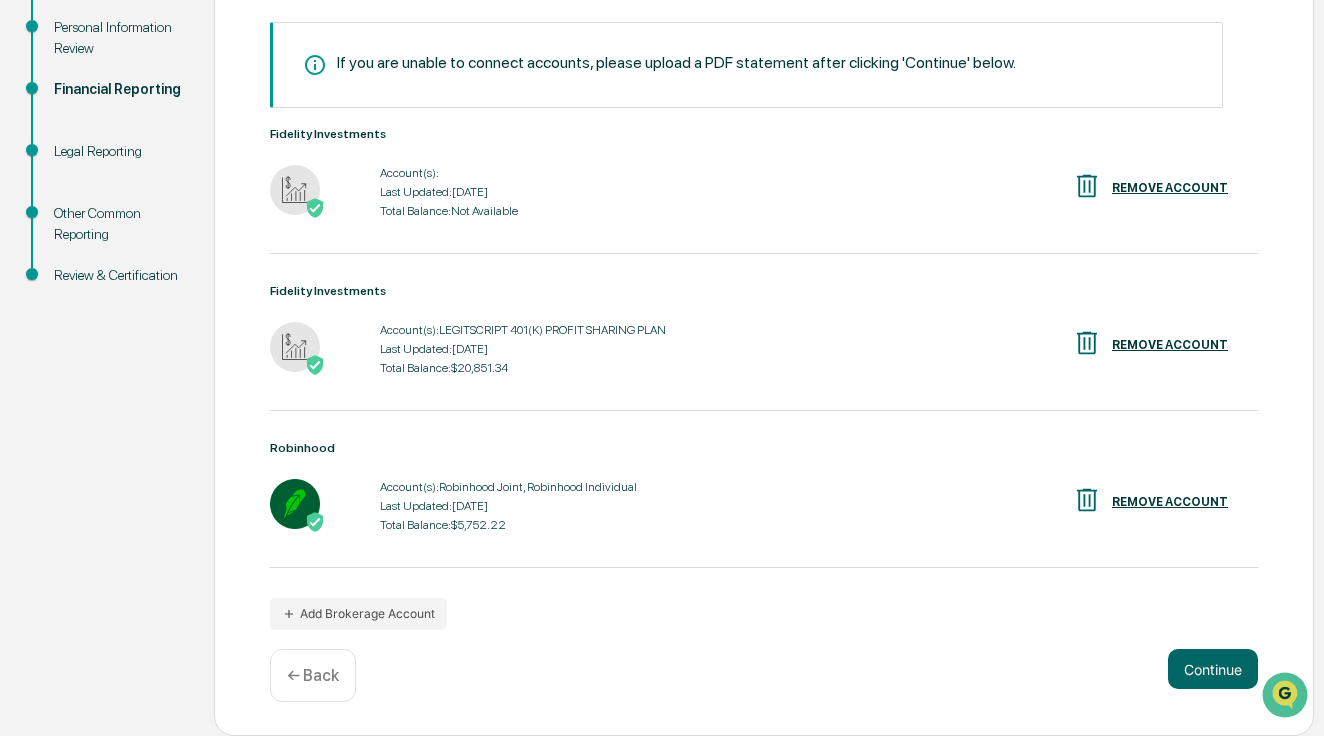 scroll, scrollTop: 349, scrollLeft: 0, axis: vertical 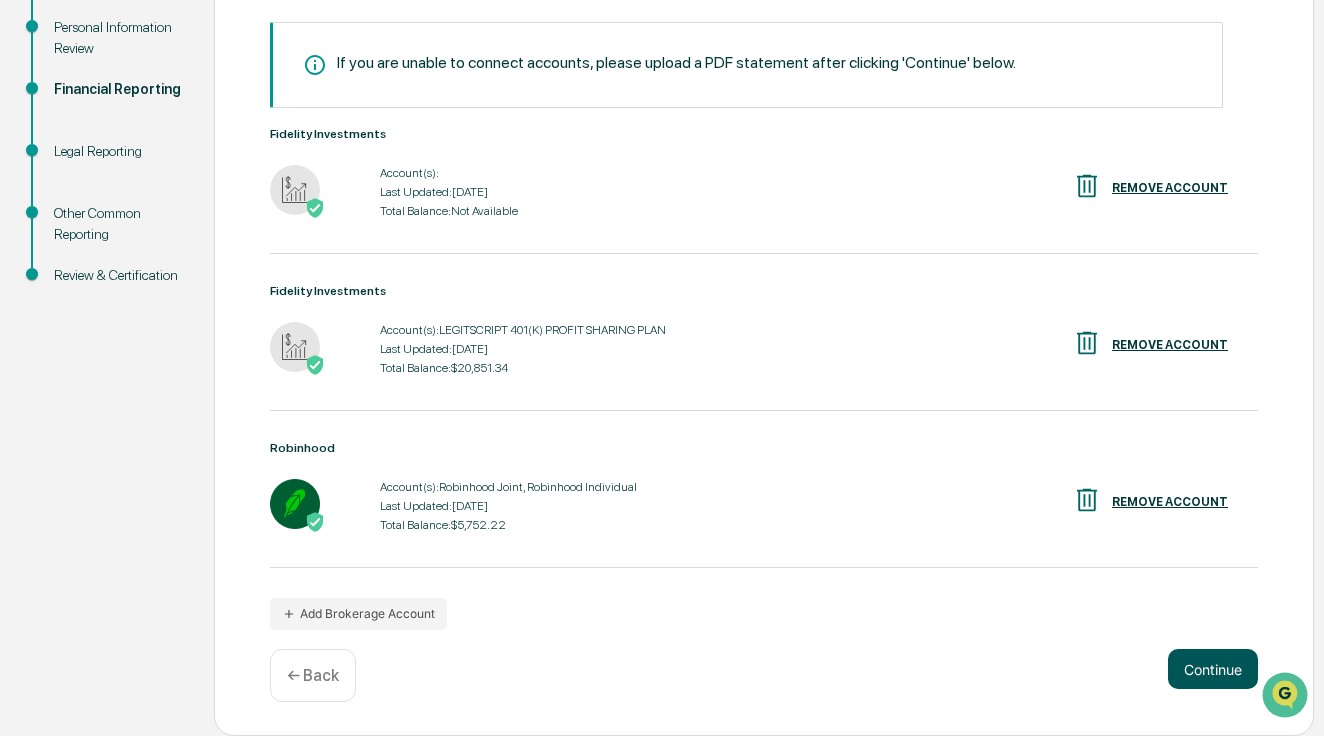click on "Continue" at bounding box center [1213, 669] 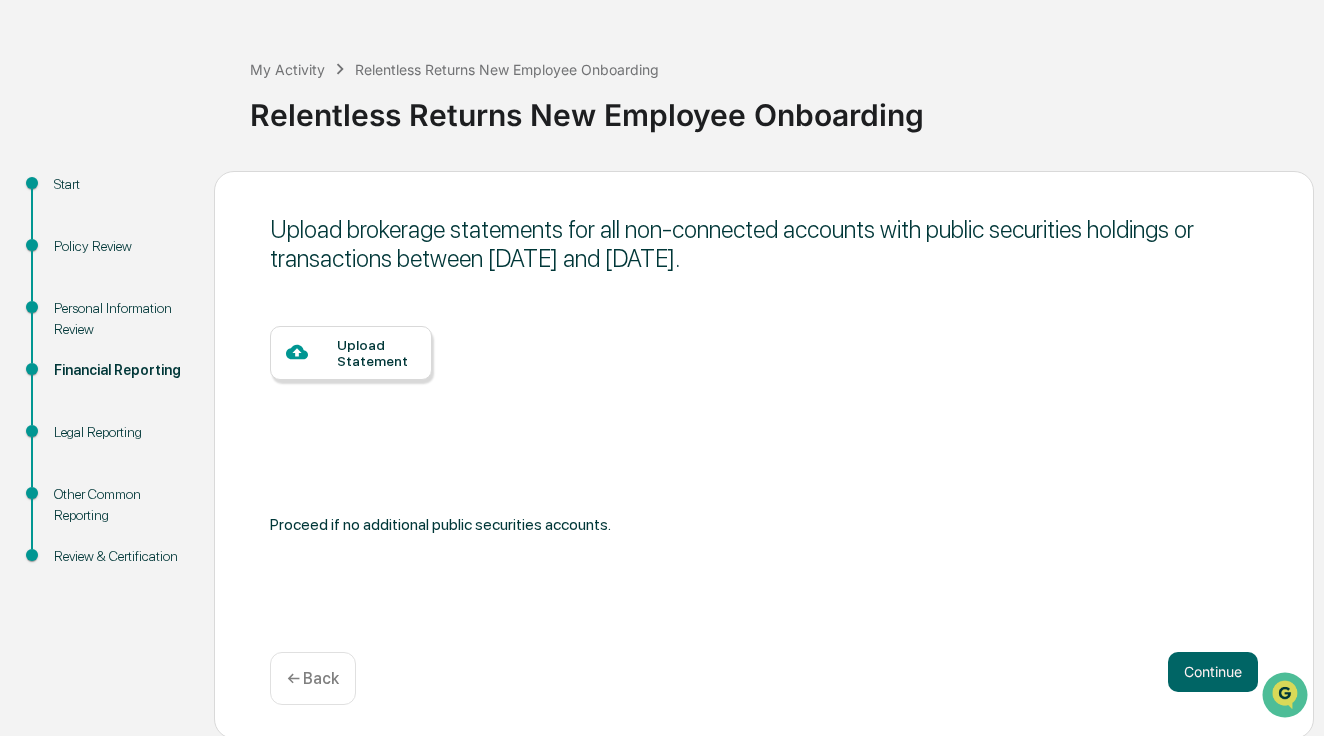 scroll, scrollTop: 66, scrollLeft: 0, axis: vertical 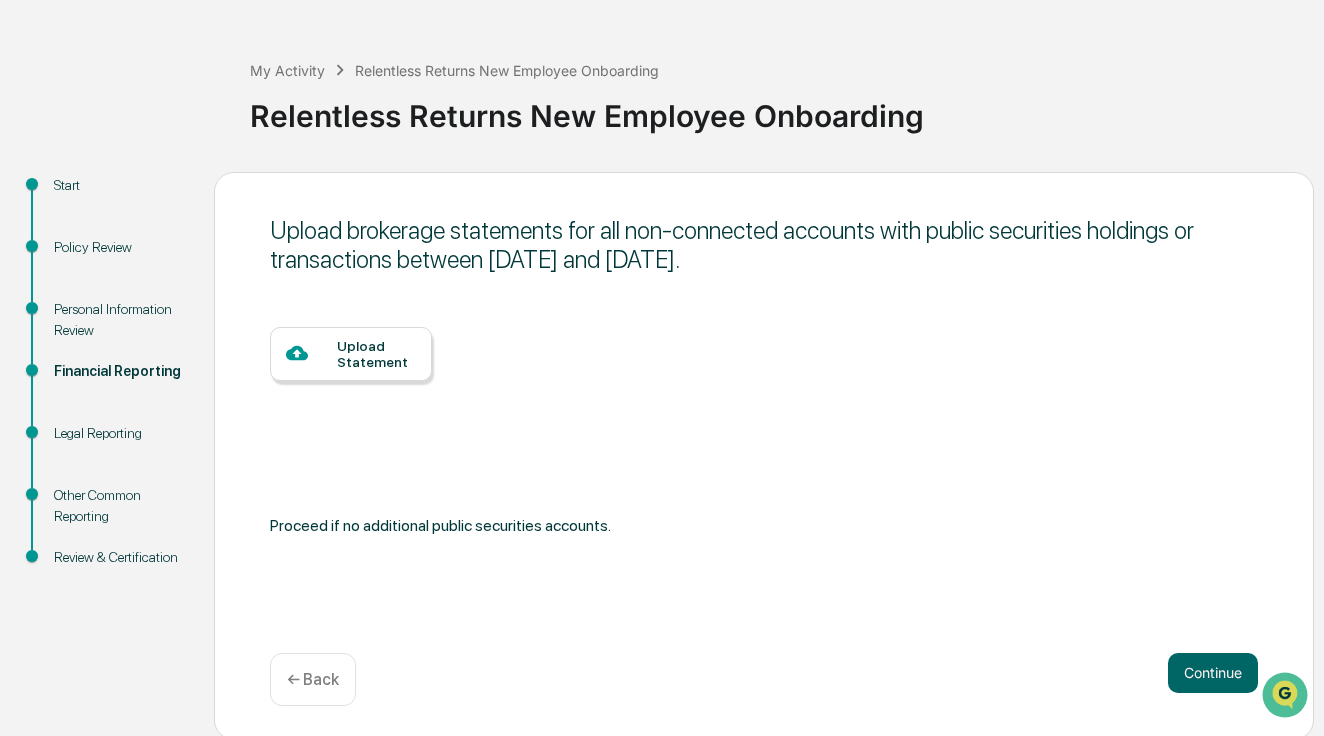 click on "← Back" at bounding box center [313, 679] 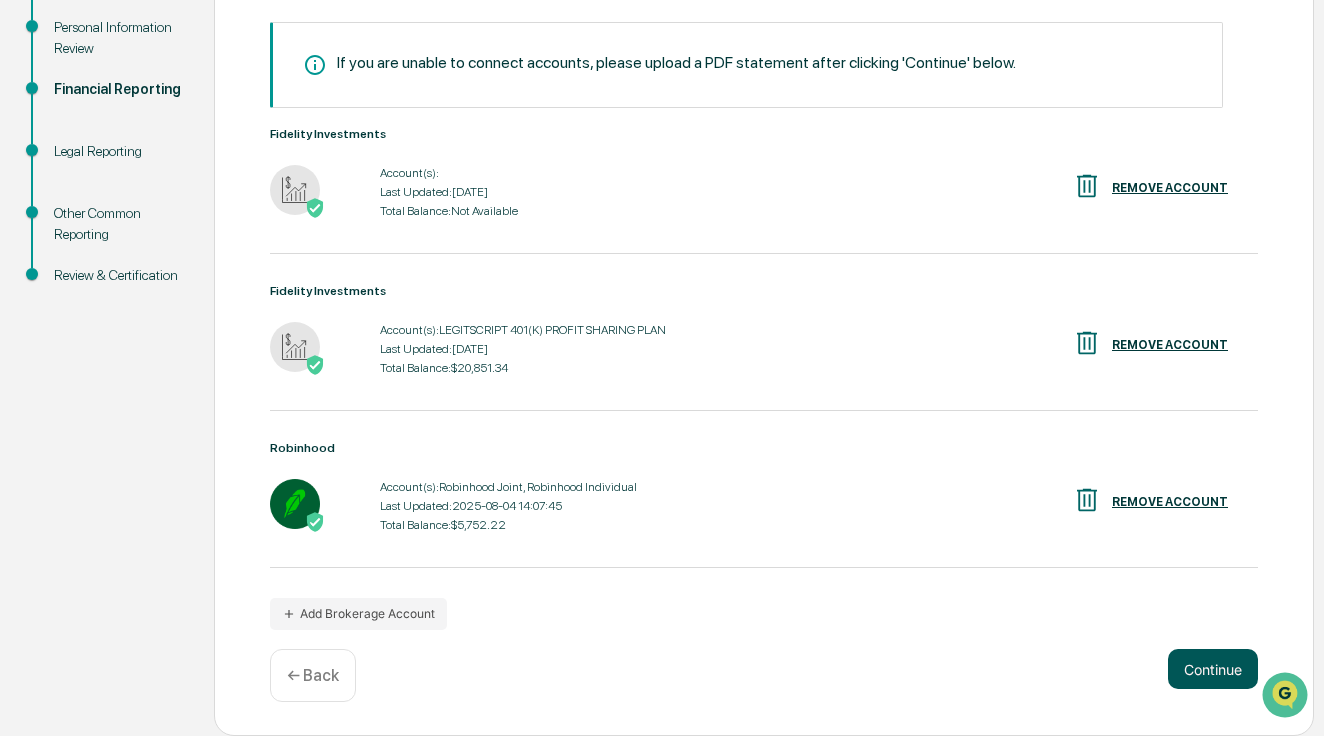 click on "Continue" at bounding box center (1213, 669) 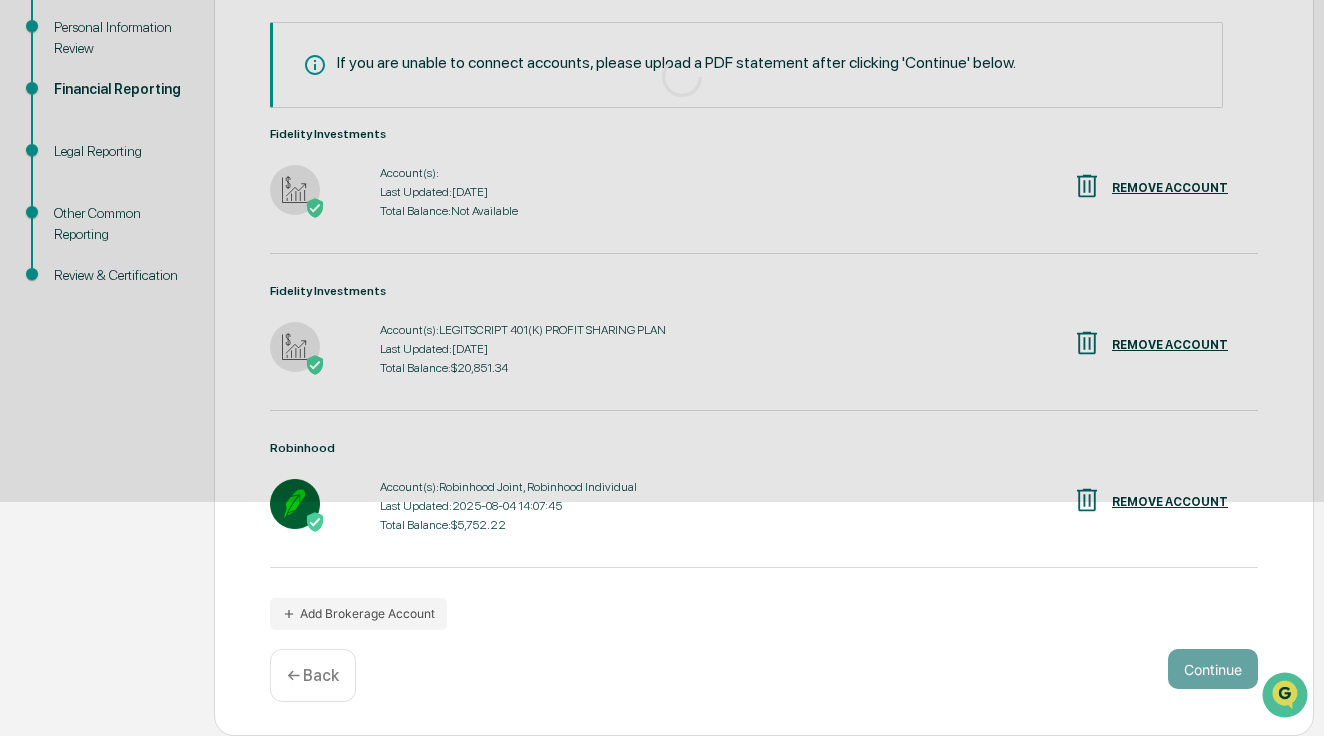 scroll, scrollTop: 70, scrollLeft: 0, axis: vertical 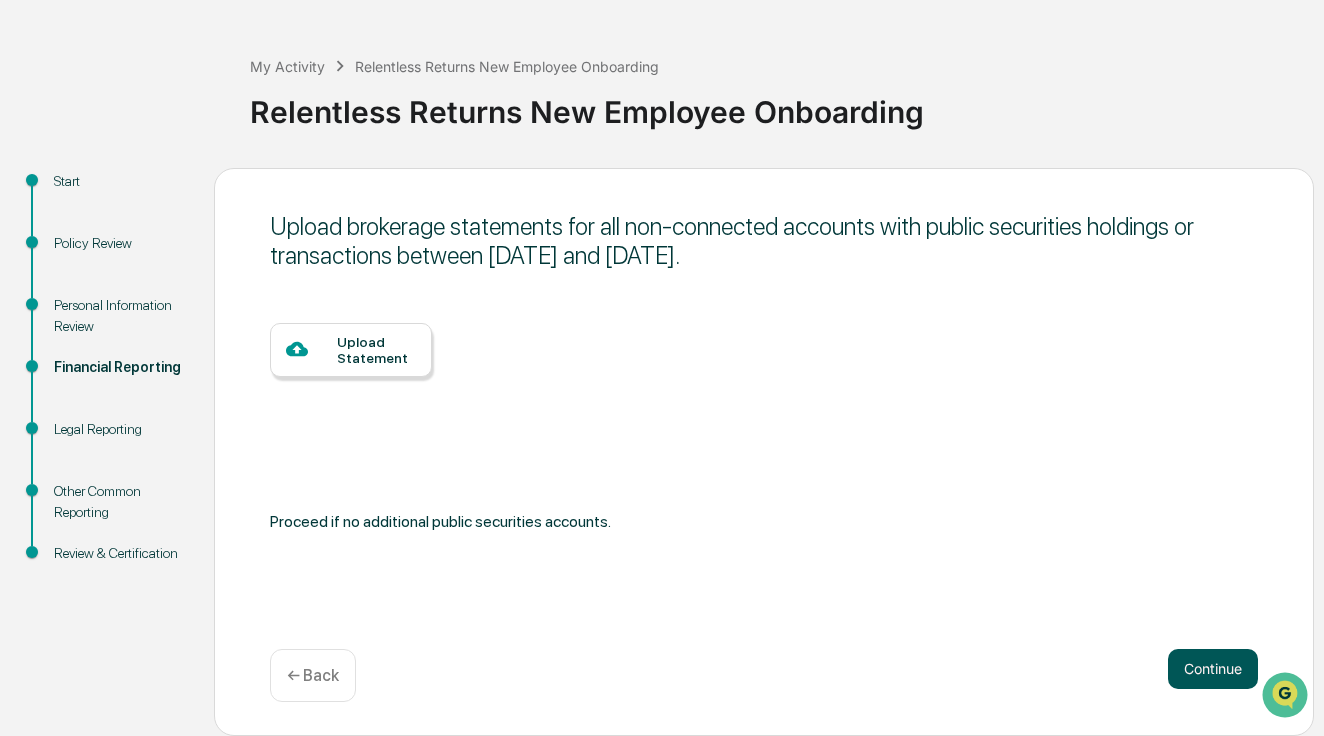 click on "Continue" at bounding box center [1213, 669] 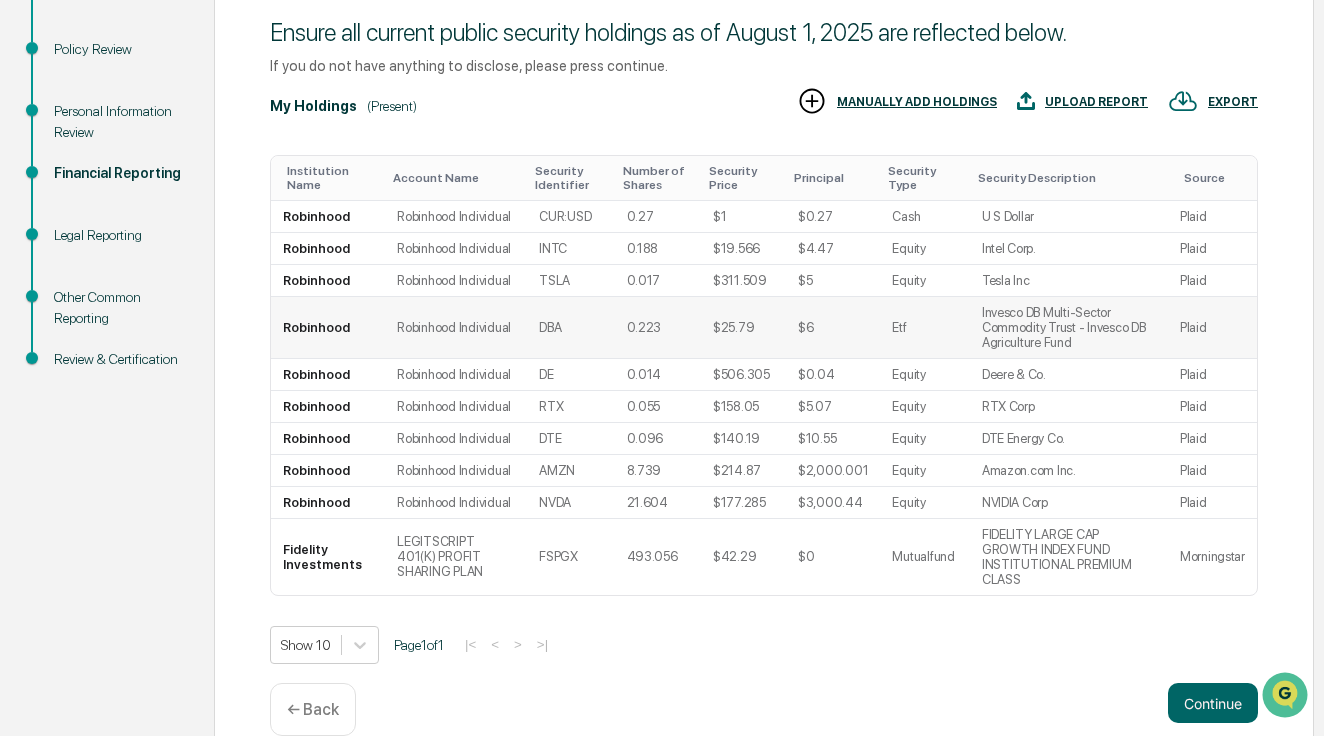scroll, scrollTop: 269, scrollLeft: 0, axis: vertical 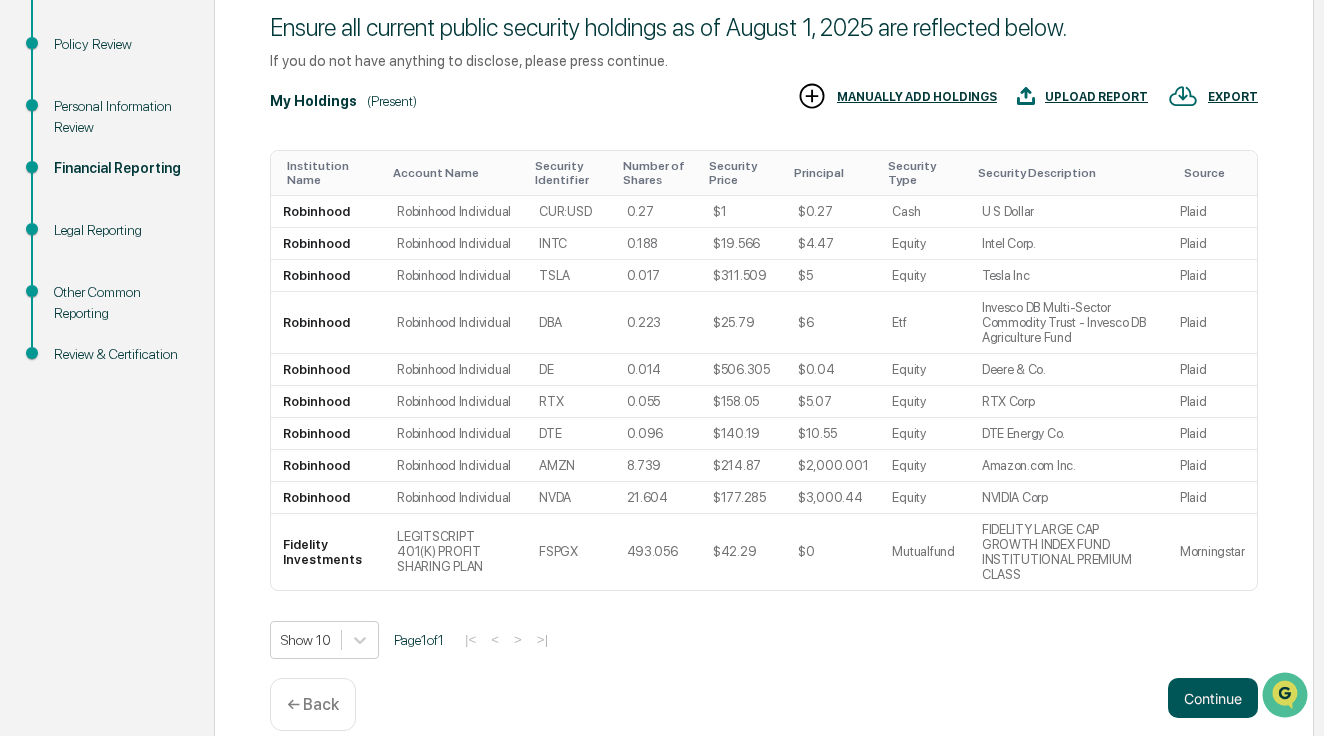 click on "Continue" at bounding box center (1213, 698) 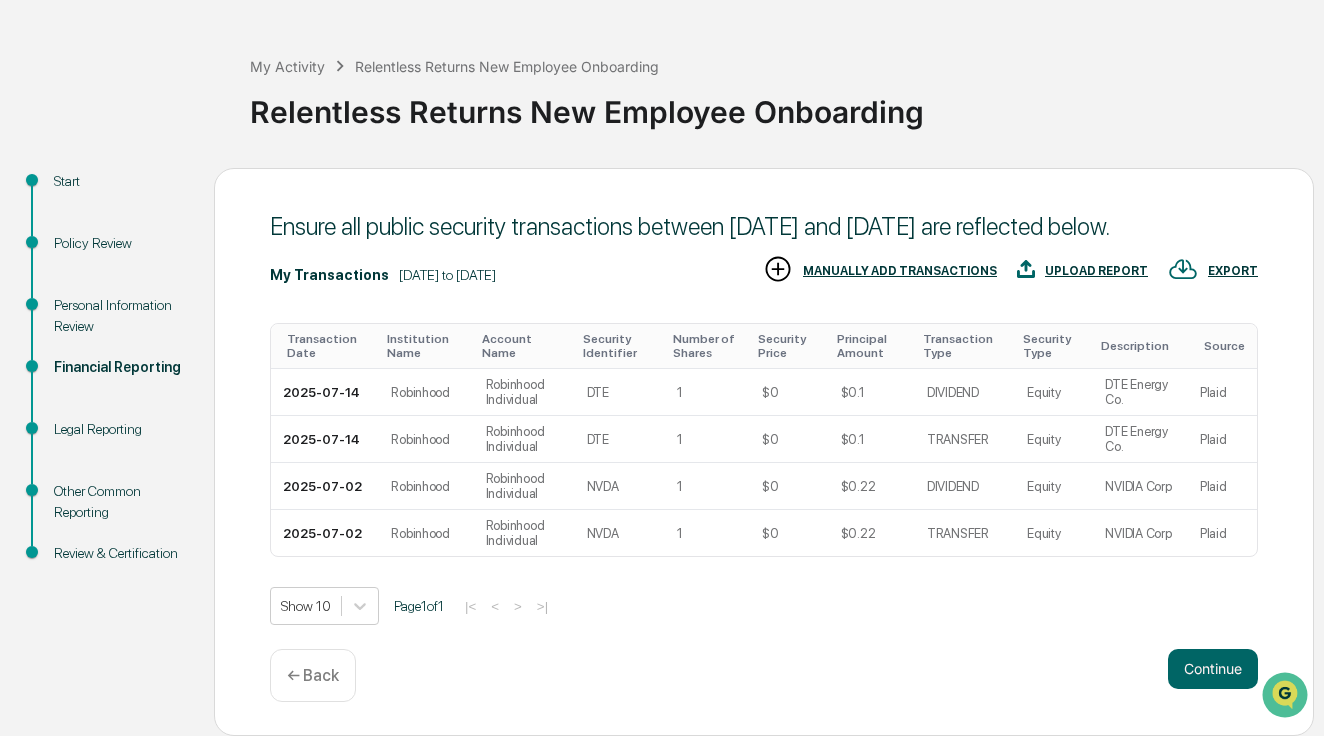 scroll, scrollTop: 70, scrollLeft: 0, axis: vertical 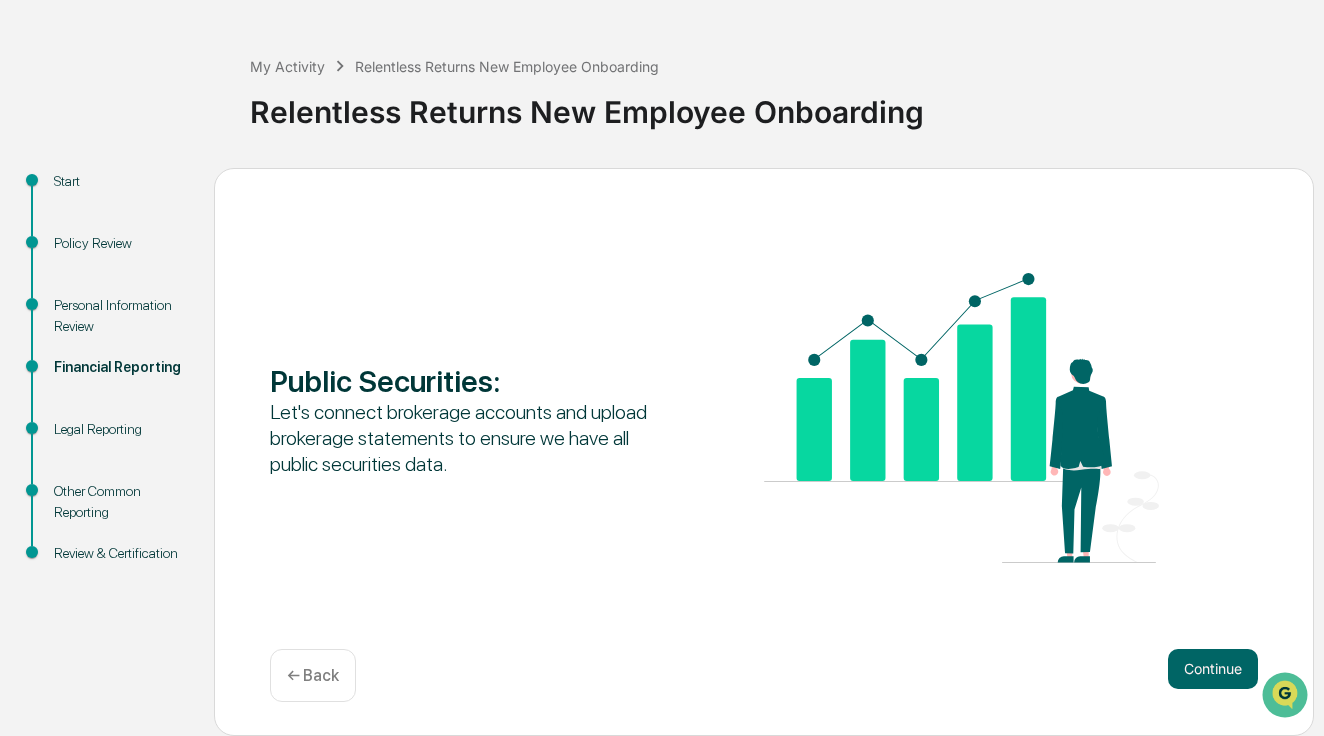 click on "Public Securities : Let's connect brokerage accounts and upload brokerage statements to ensure we have all public securities data. Continue ← Back" at bounding box center [764, 452] 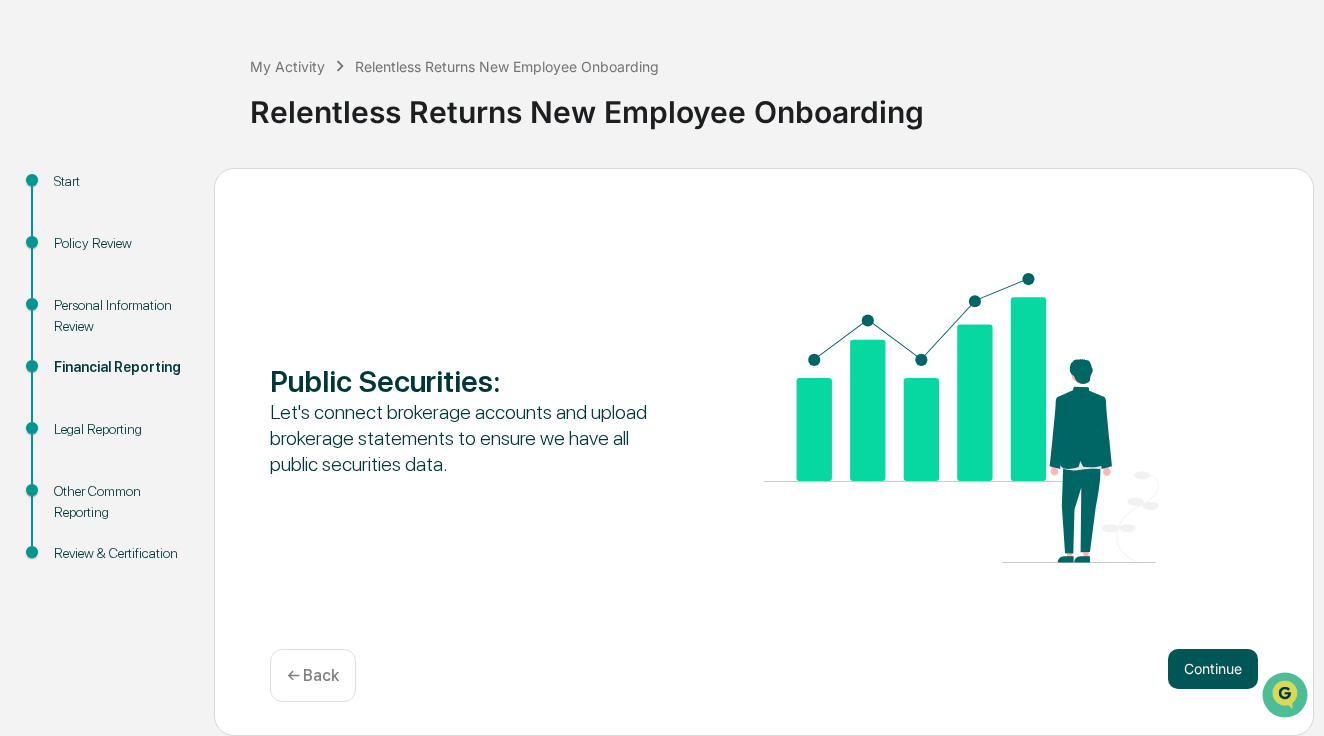 click on "Continue" at bounding box center (1213, 669) 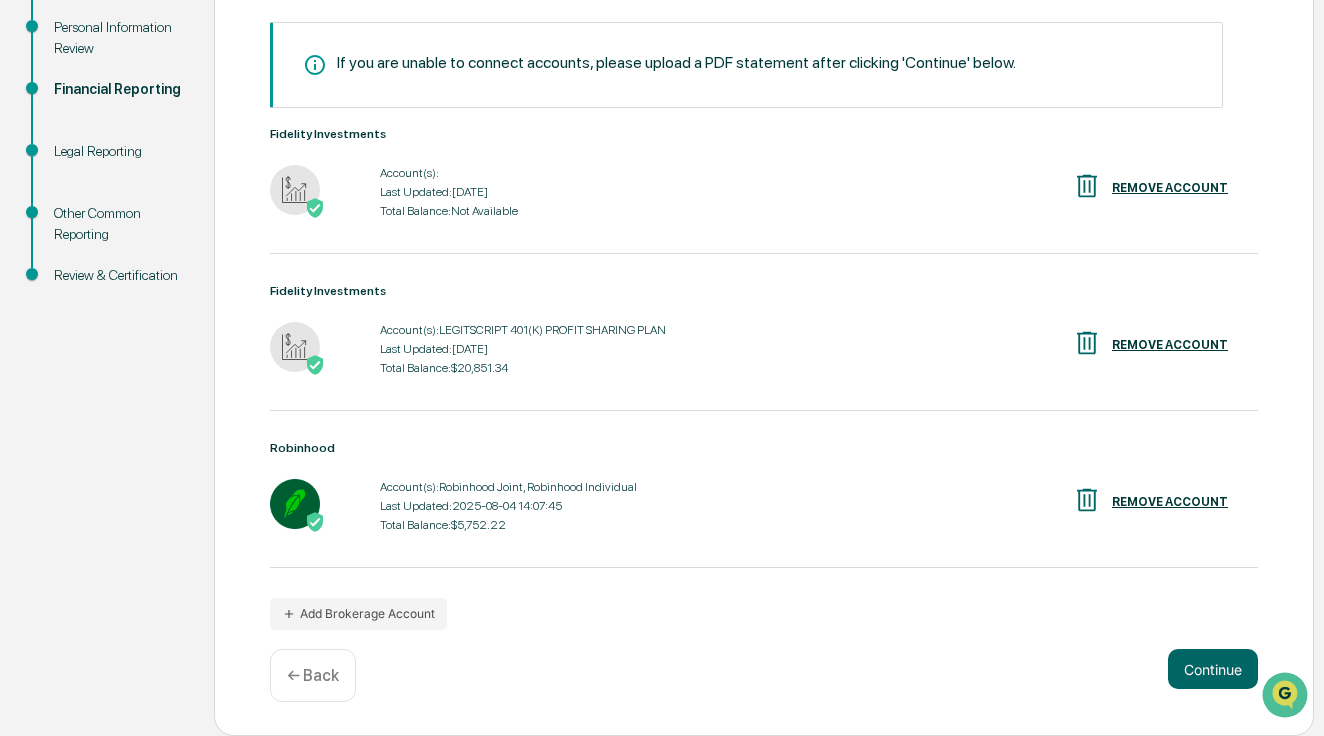 click on "Connect all brokerage accounts possible where you held/traded public securities at any point between July 1, 2025 and August 1, 2025. If you are unable to connect accounts, please upload a PDF statement after clicking 'Continue' below. Fidelity Investments Account(s):  Last Updated:  2025-08-04 14:07:49 Total Balance:  Not Available REMOVE ACCOUNT Fidelity Investments Account(s):  LEGITSCRIPT 401(K) PROFIT SHARING PLAN Last Updated:  2025-08-04 14:07:49 Total Balance:  $20,851.34 REMOVE ACCOUNT Robinhood Account(s):  Robinhood Joint, Robinhood Individual Last Updated:  2025-08-04 14:07:45 Total Balance:  $5,752.22 REMOVE ACCOUNT Add Brokerage Account Continue ← Back" at bounding box center (764, 313) 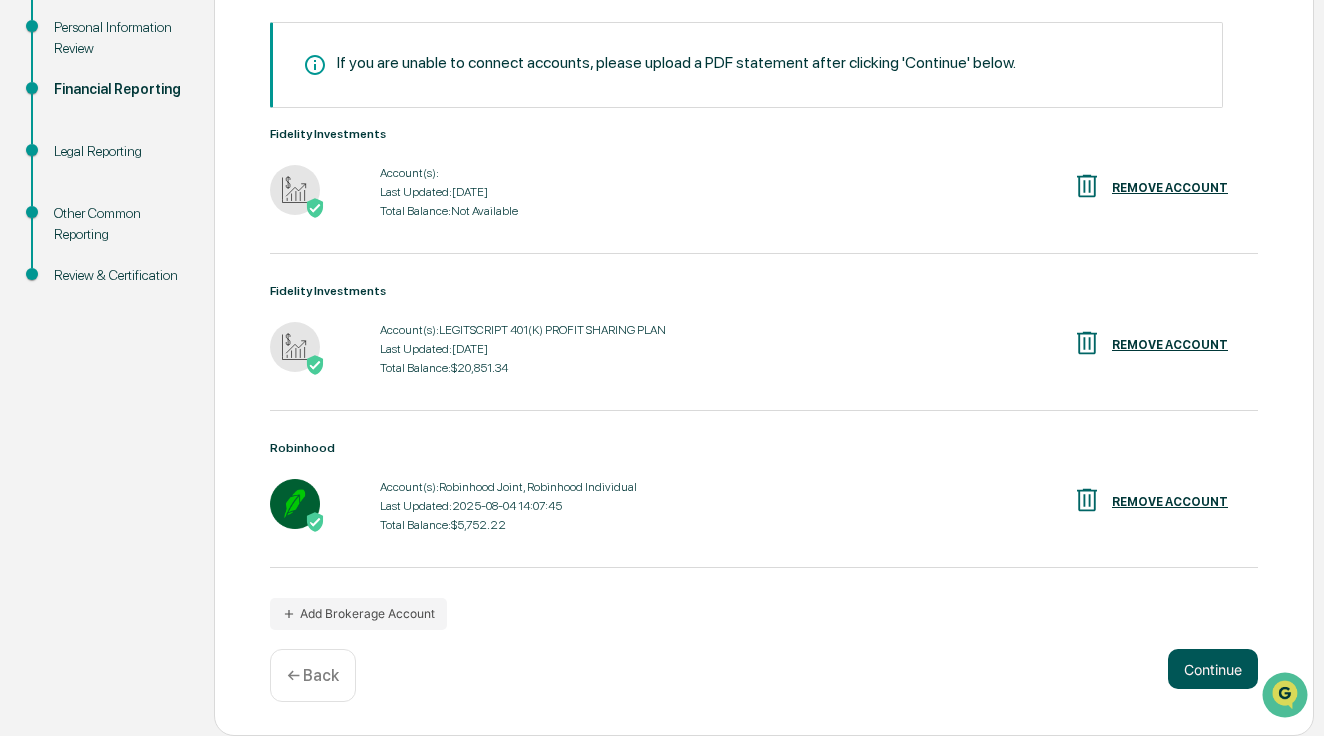 click on "Continue" at bounding box center [1213, 669] 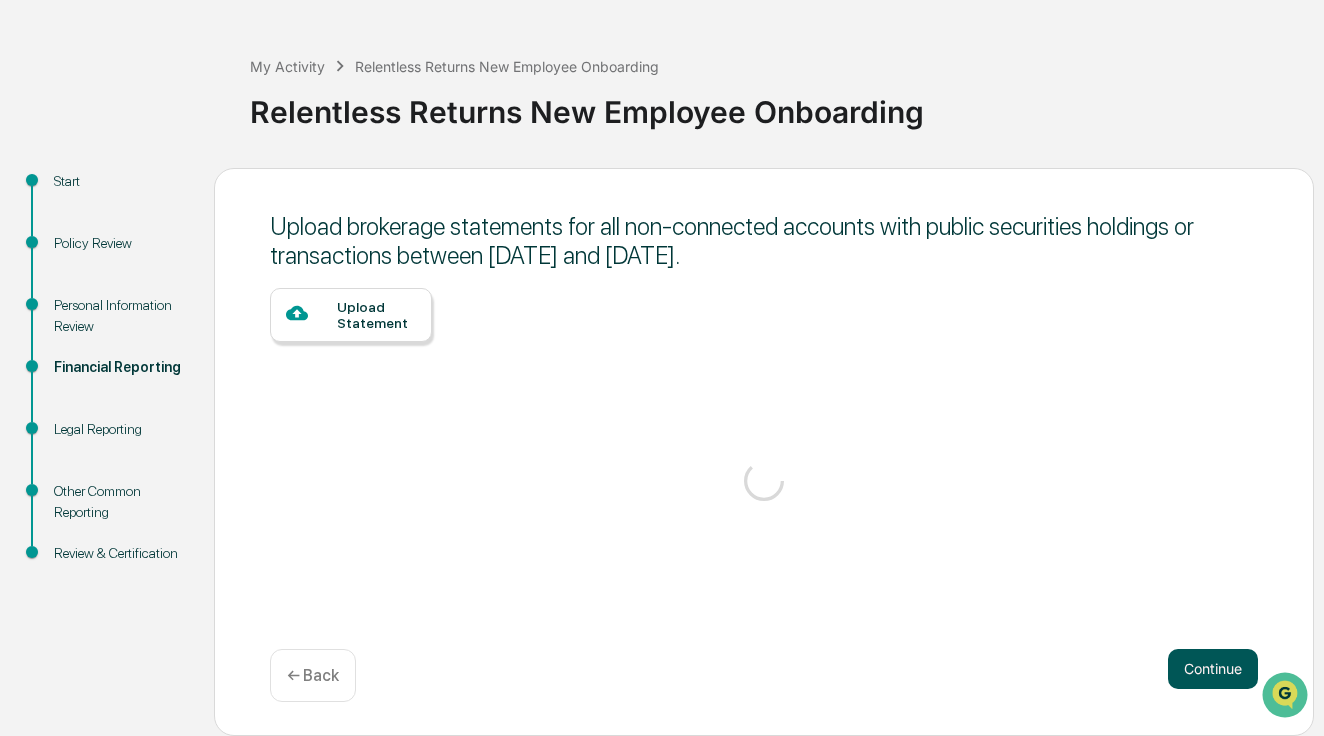scroll, scrollTop: 70, scrollLeft: 0, axis: vertical 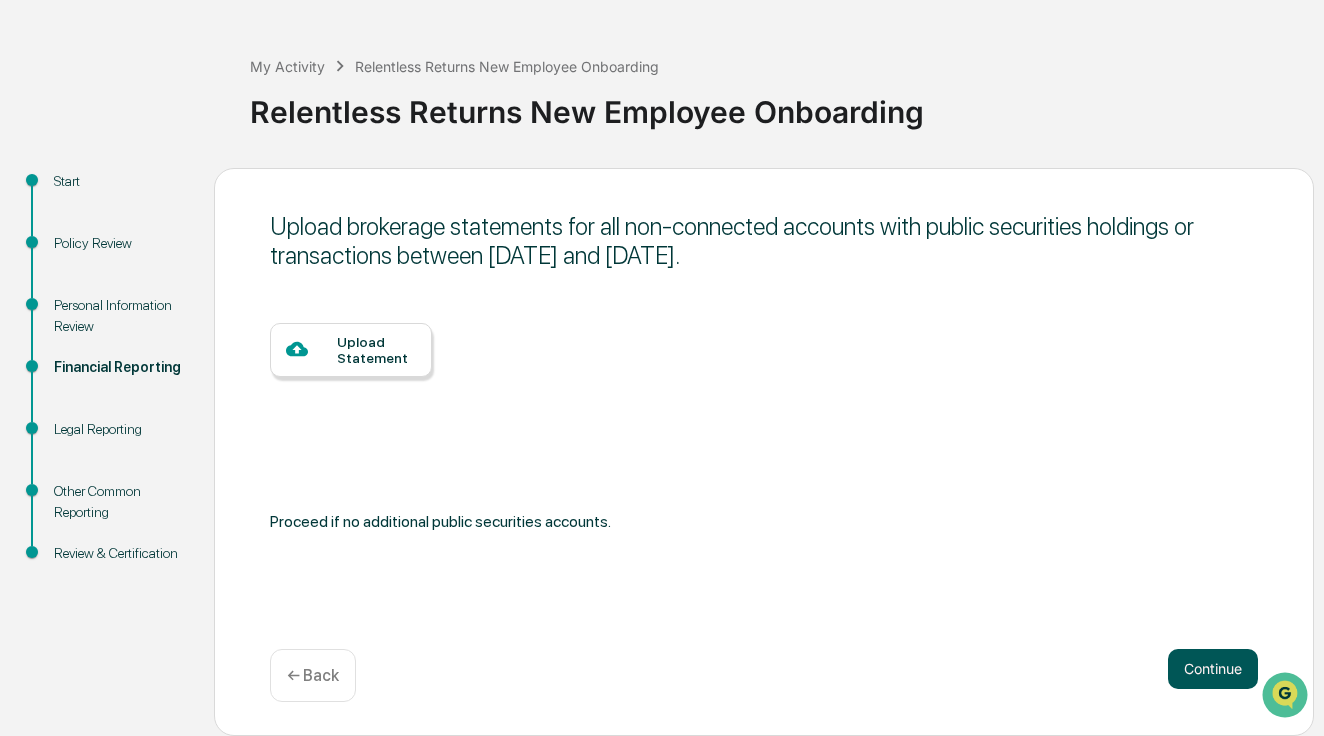 click on "Continue" at bounding box center (1213, 669) 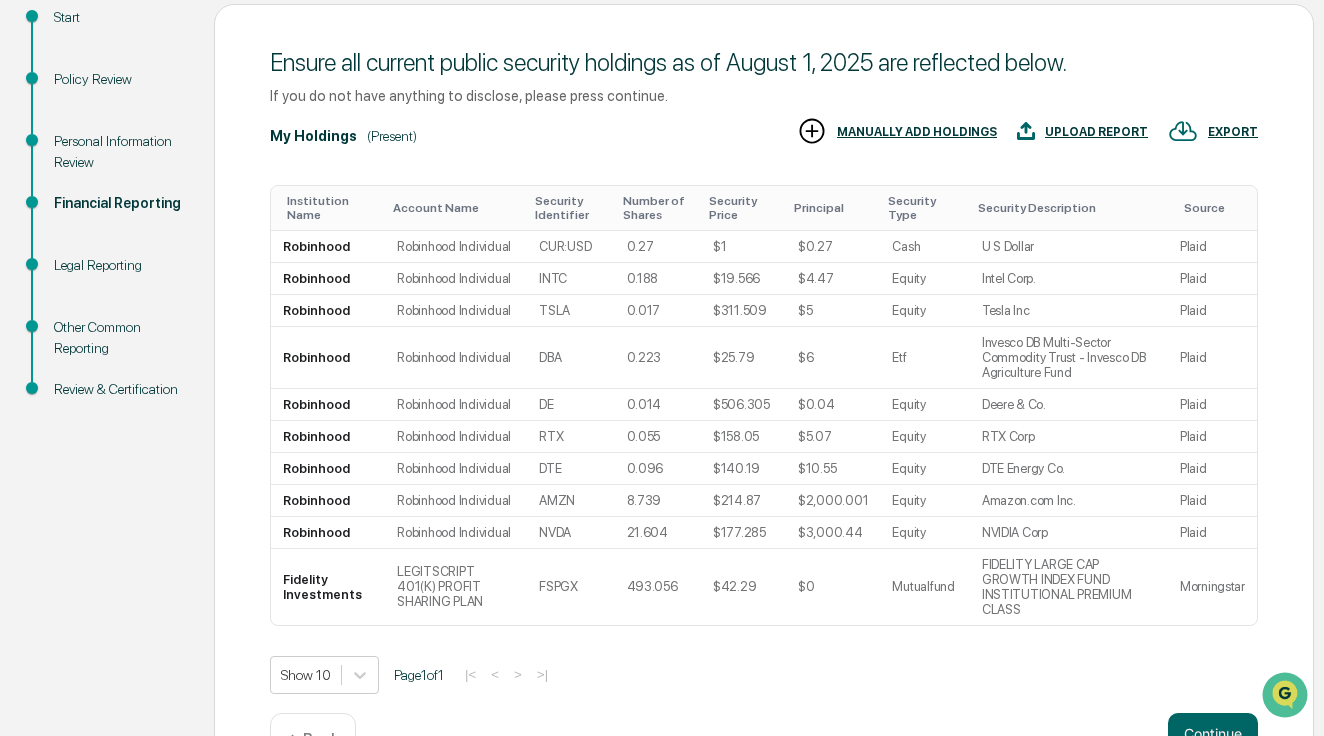 scroll, scrollTop: 231, scrollLeft: 0, axis: vertical 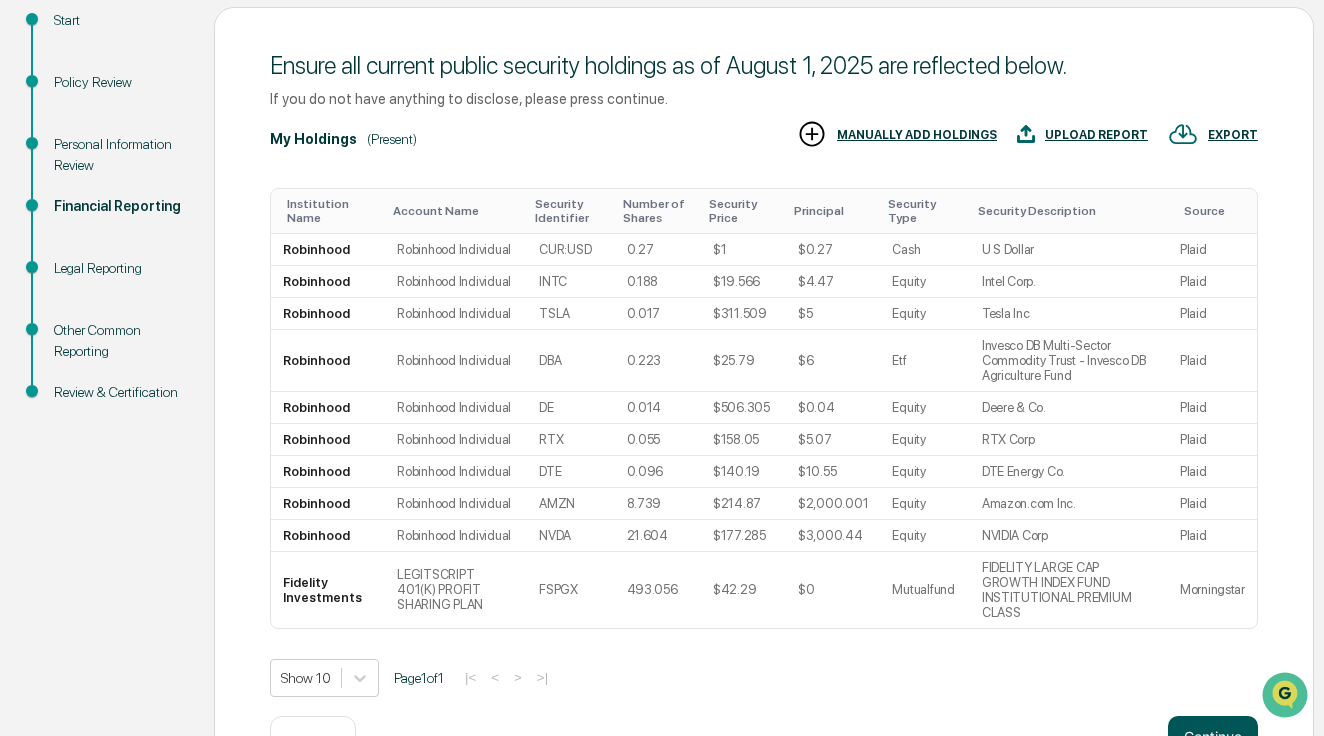 click on "Continue" at bounding box center (1213, 736) 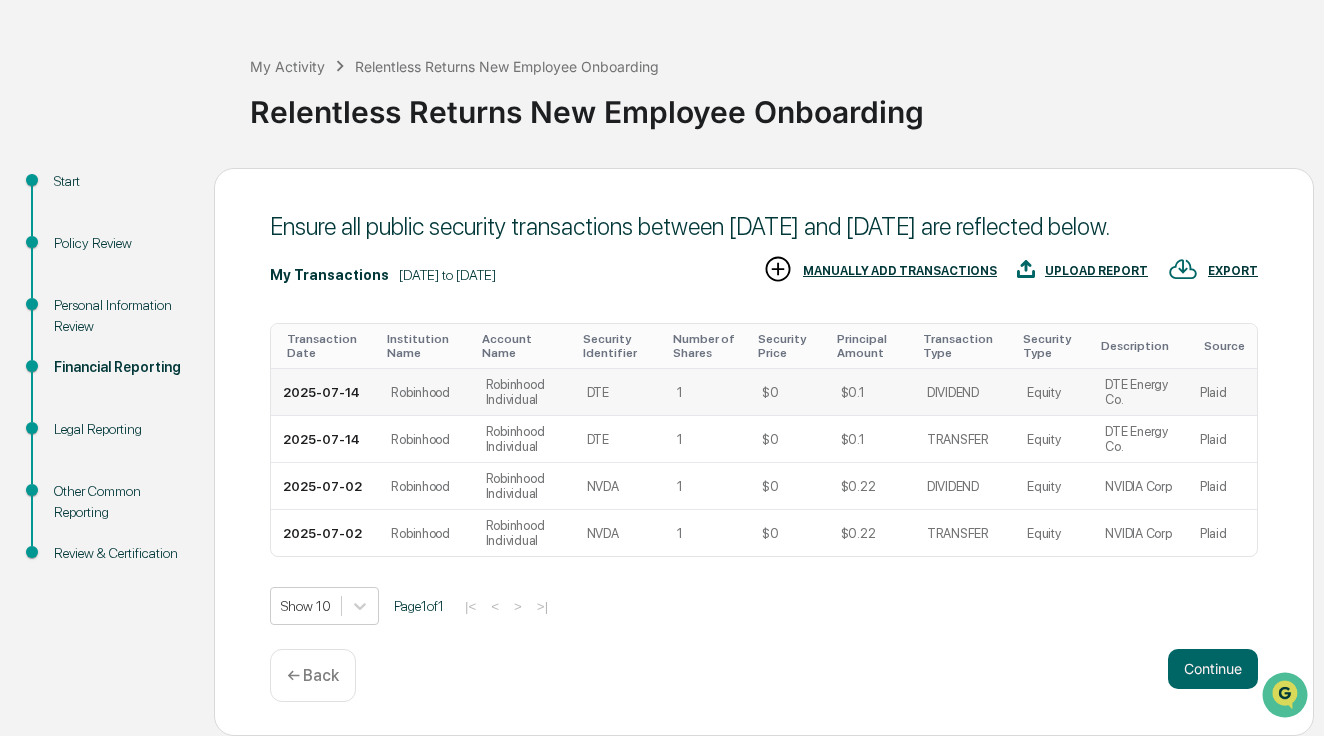 scroll, scrollTop: 70, scrollLeft: 0, axis: vertical 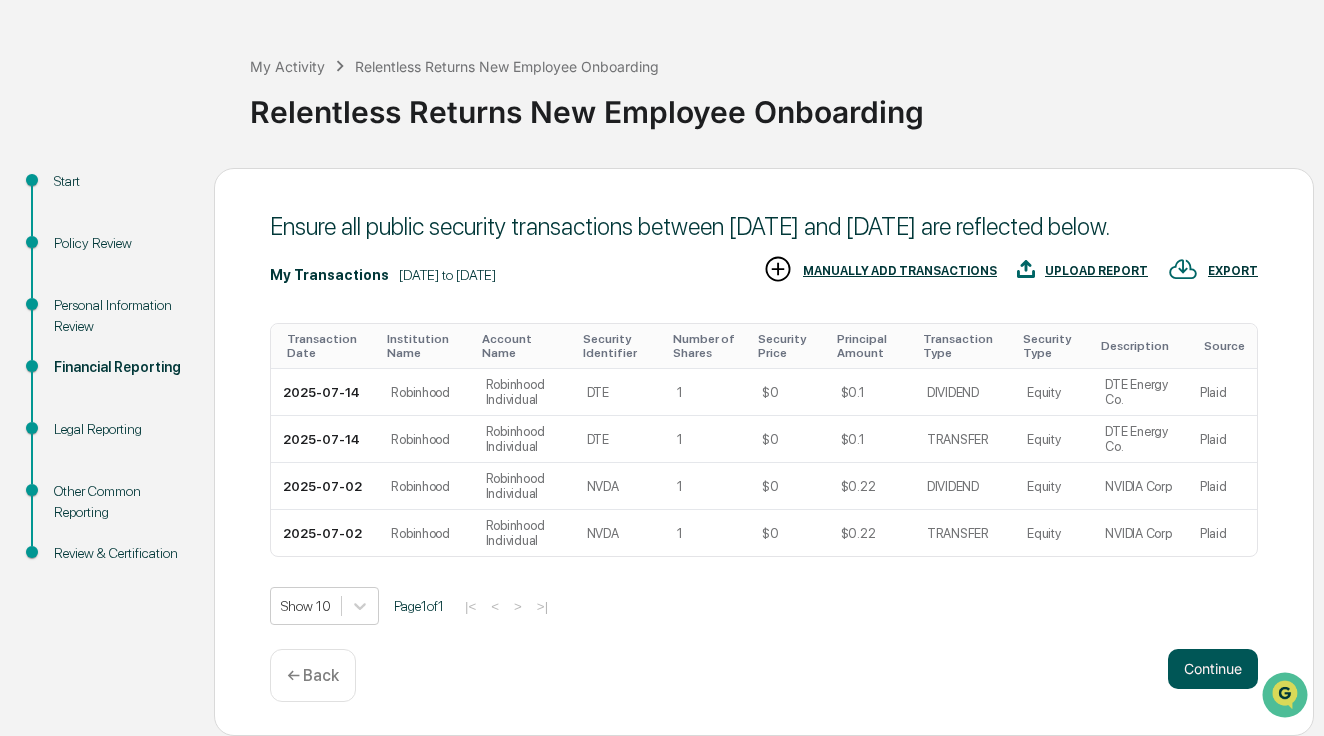 click on "Continue" at bounding box center (1213, 669) 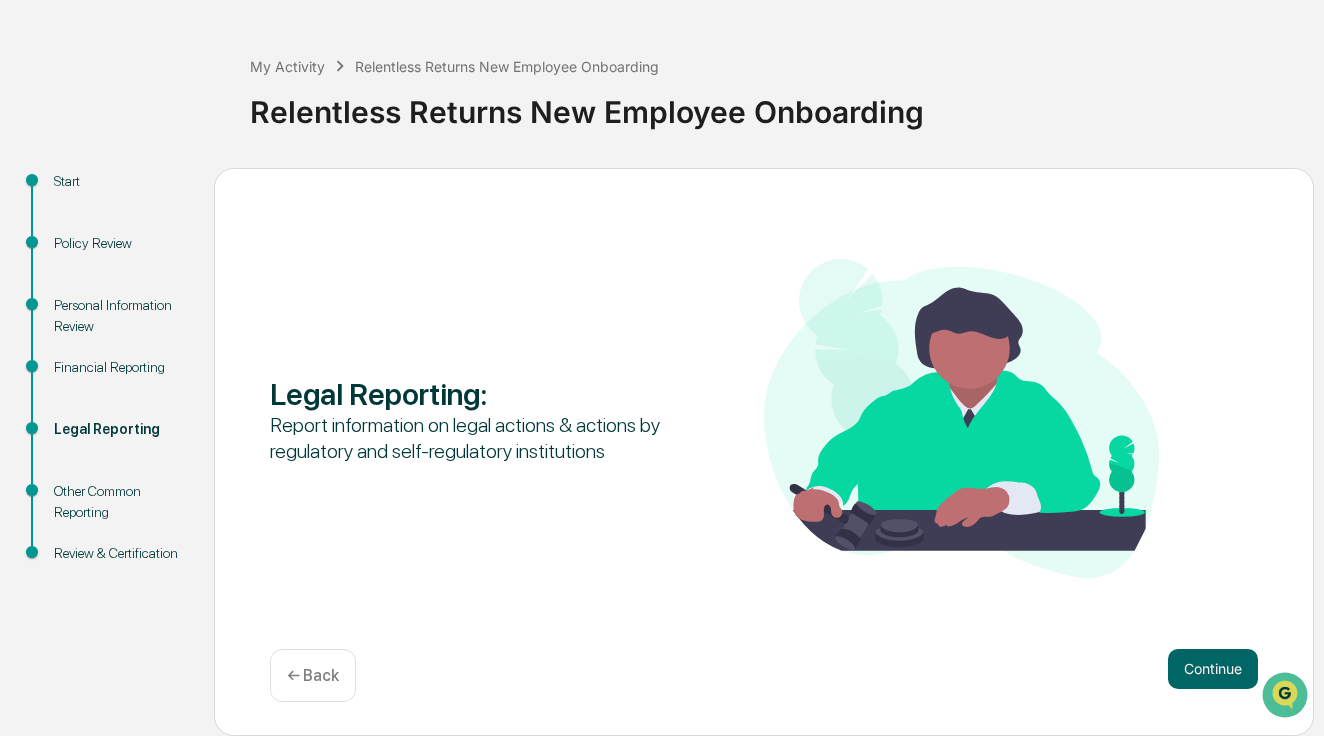 scroll, scrollTop: 70, scrollLeft: 0, axis: vertical 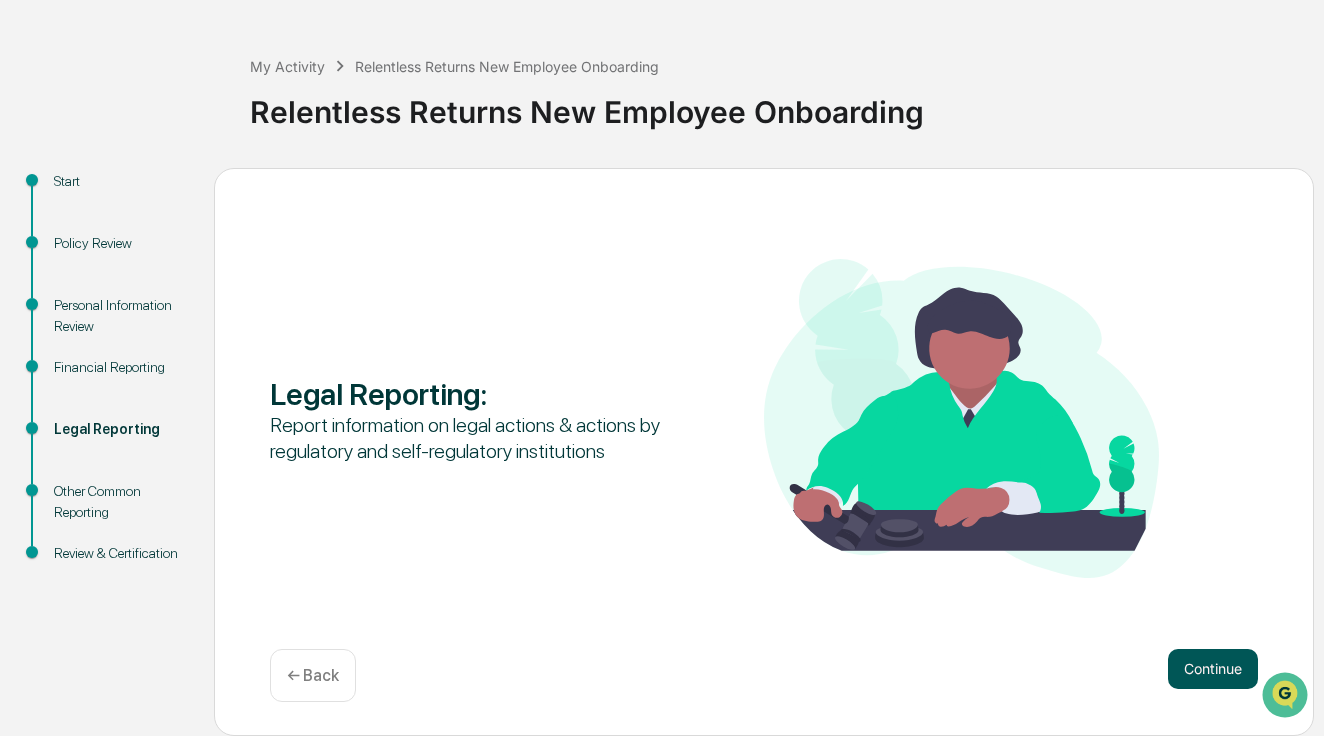 click on "Continue" at bounding box center (1213, 669) 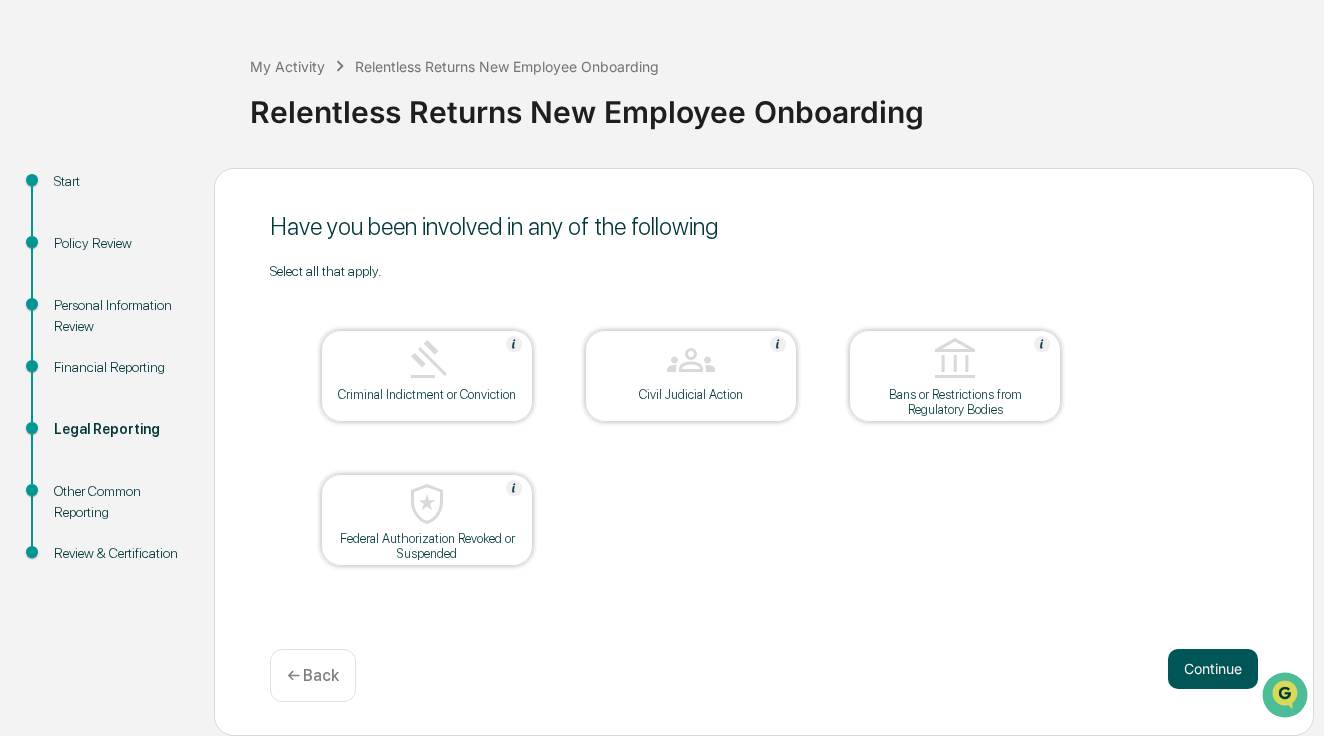 click on "Continue" at bounding box center [1213, 669] 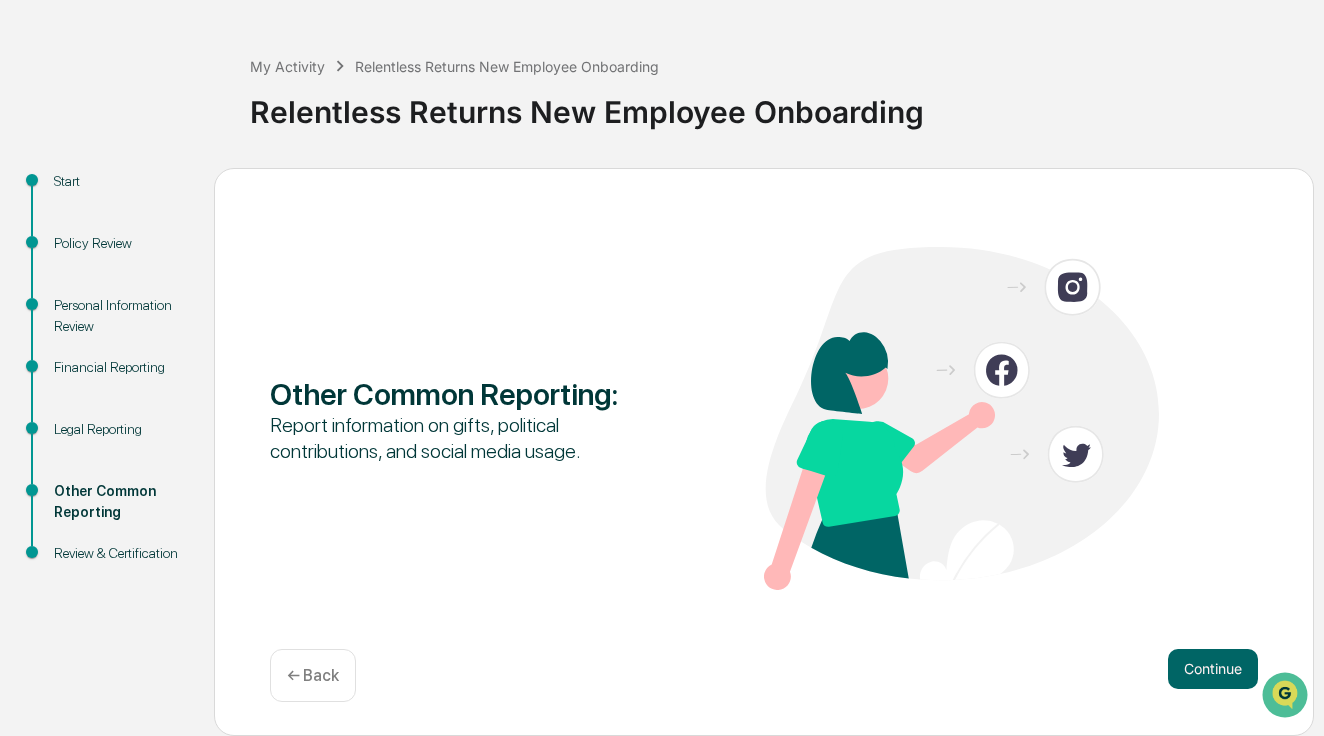 scroll, scrollTop: 70, scrollLeft: 0, axis: vertical 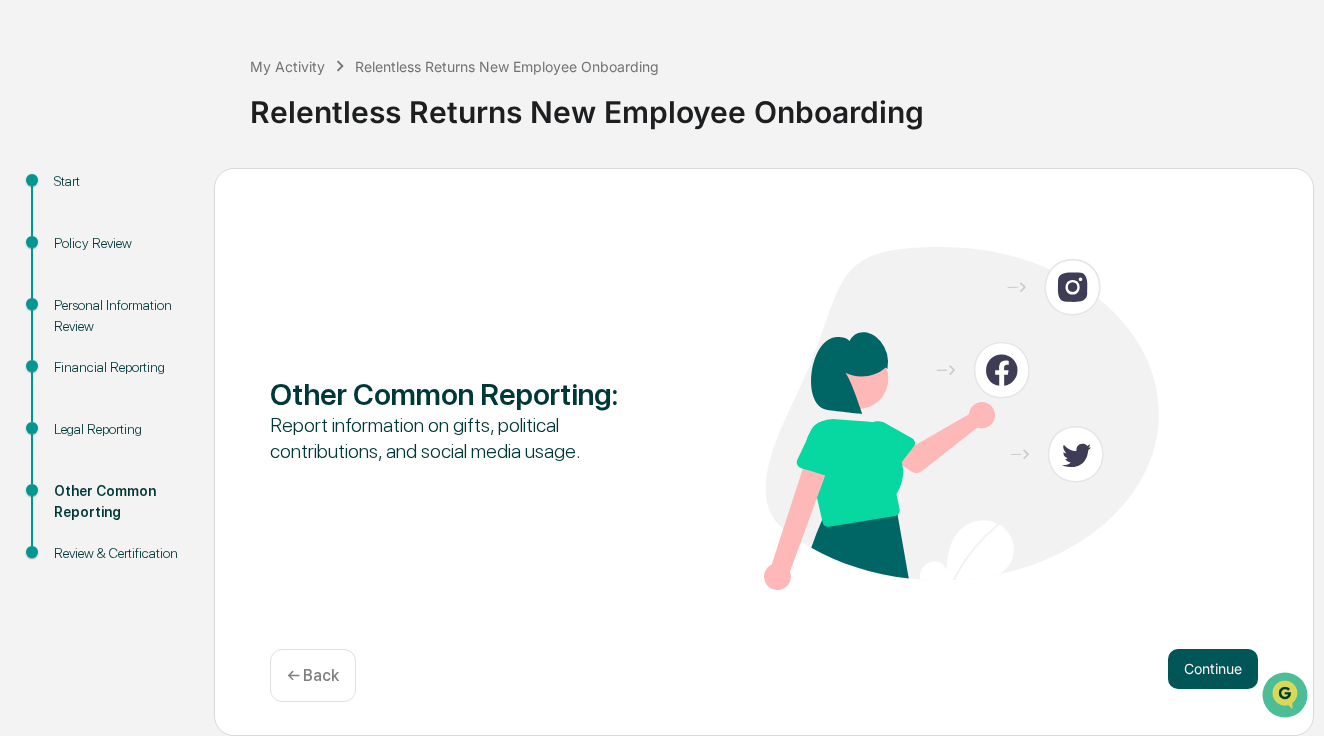 click on "Continue" at bounding box center [1213, 669] 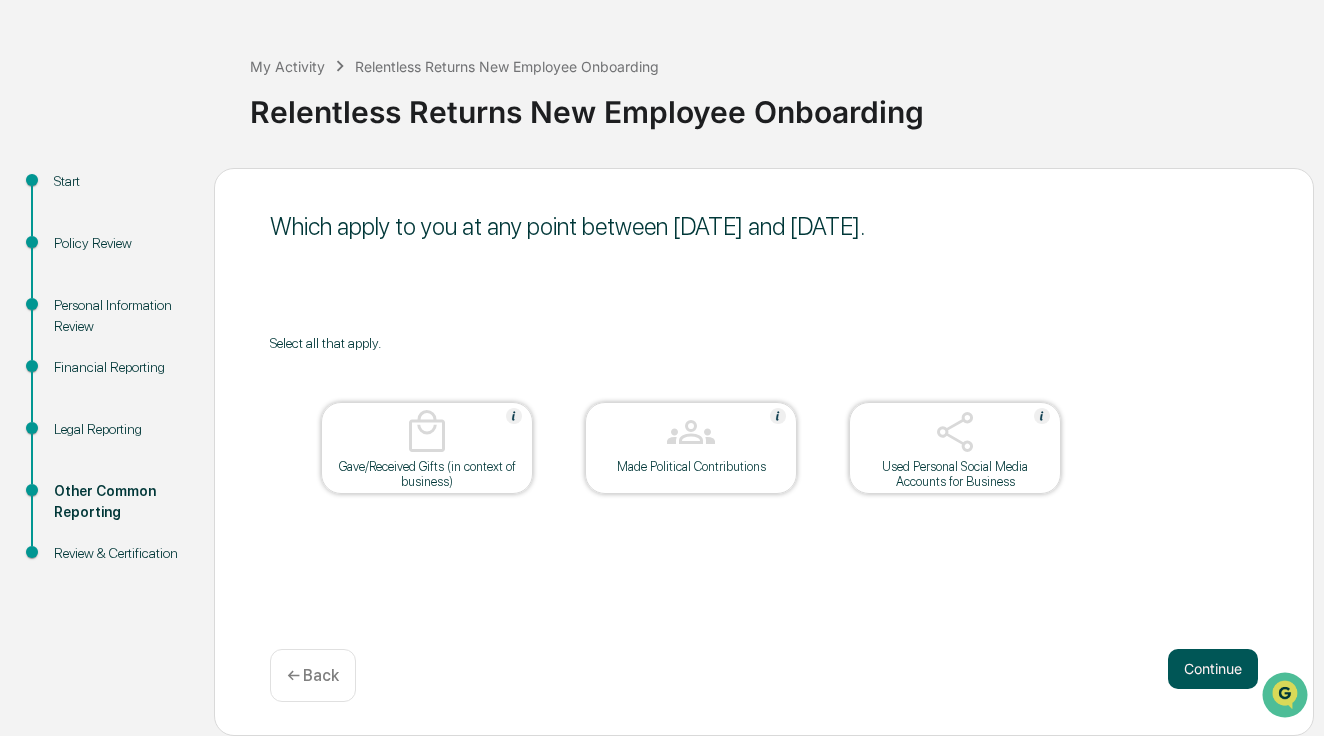 click on "Continue" at bounding box center (1213, 669) 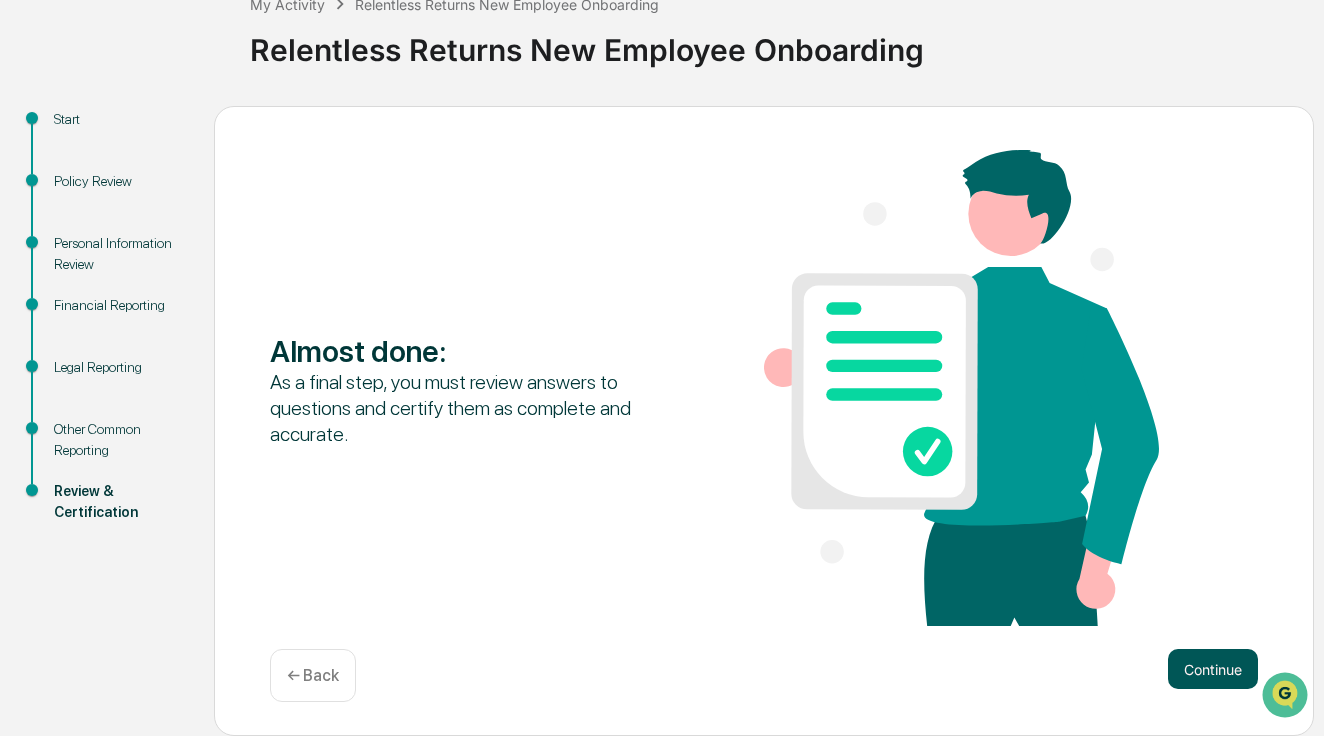 scroll, scrollTop: 133, scrollLeft: 0, axis: vertical 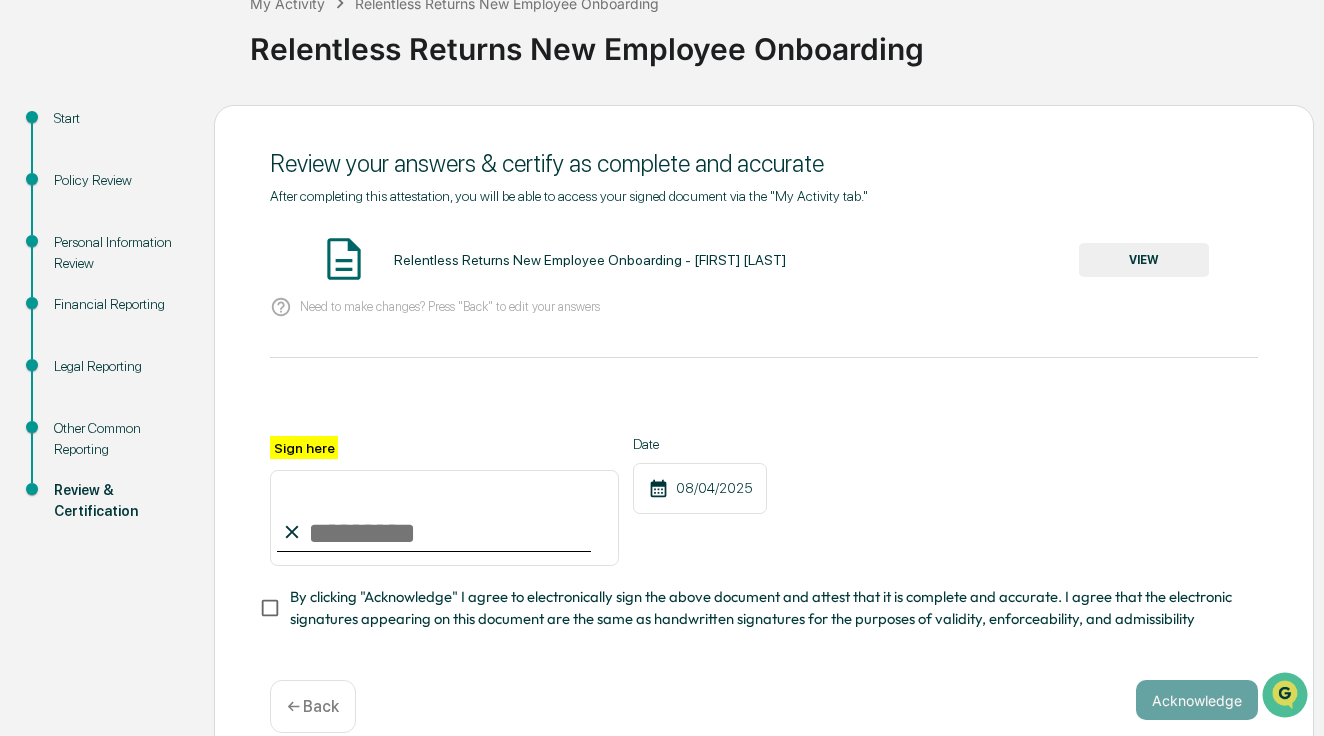 click on "Sign here" at bounding box center (444, 518) 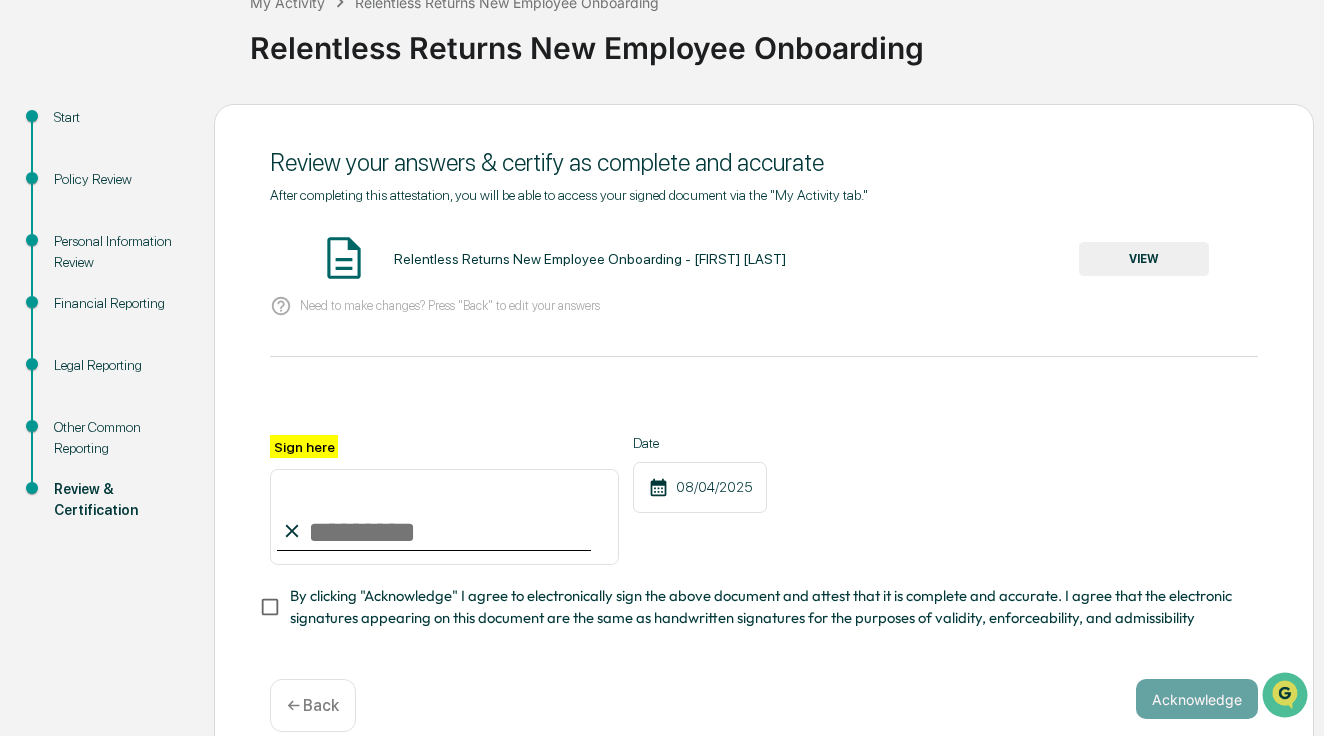 click on "VIEW" at bounding box center (1144, 259) 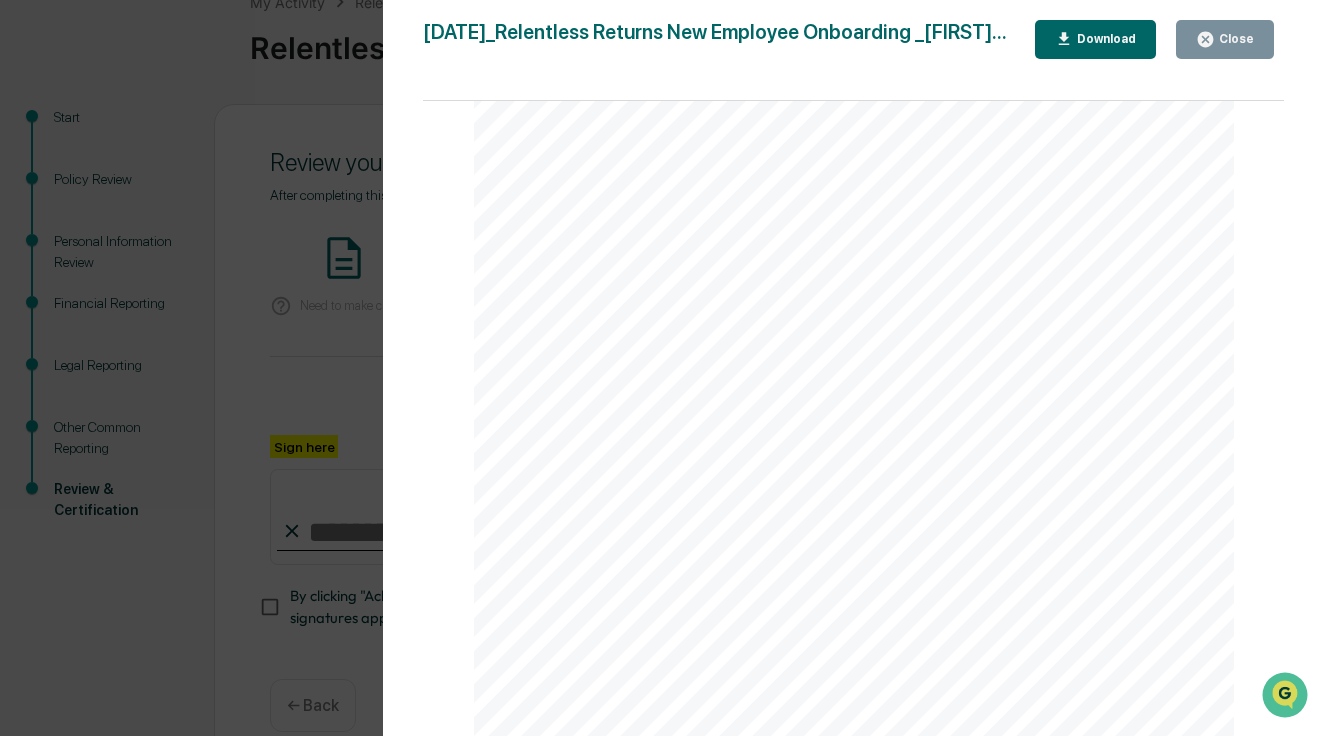 scroll, scrollTop: 5050, scrollLeft: 0, axis: vertical 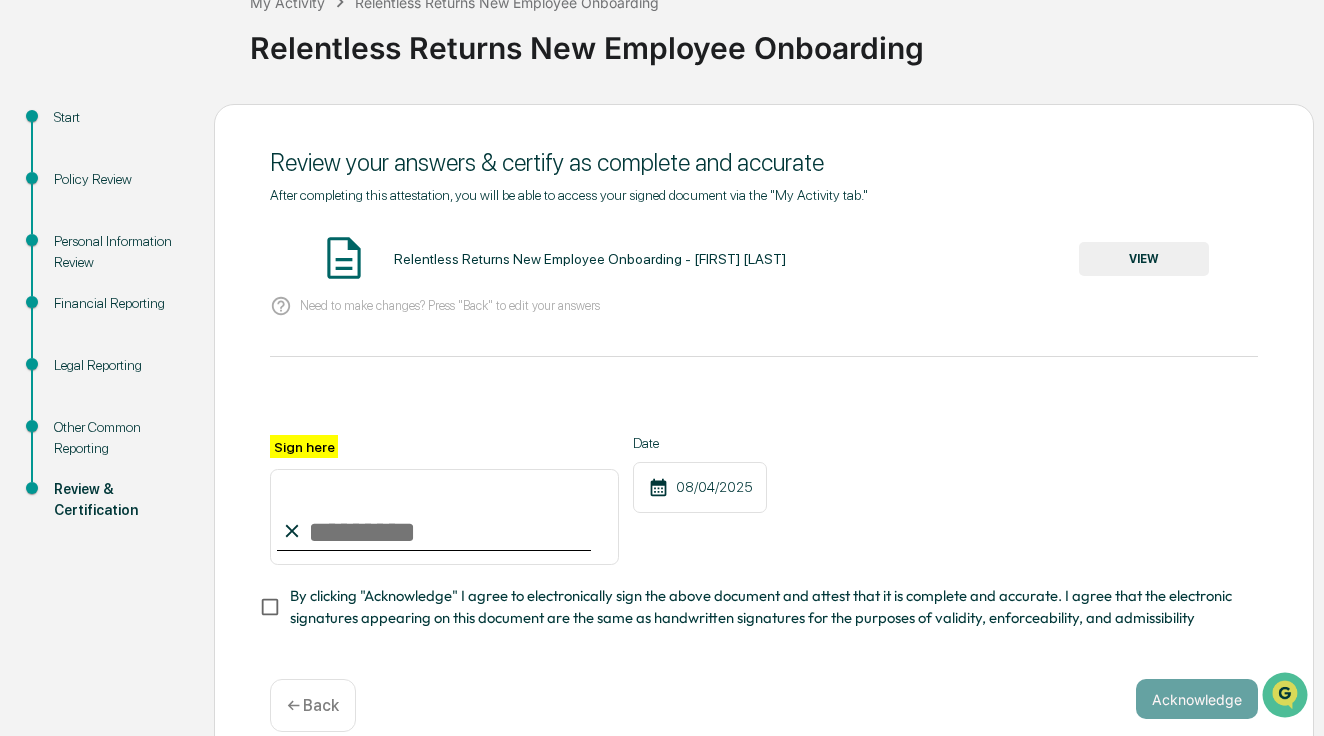 click on "Sign here" at bounding box center [444, 517] 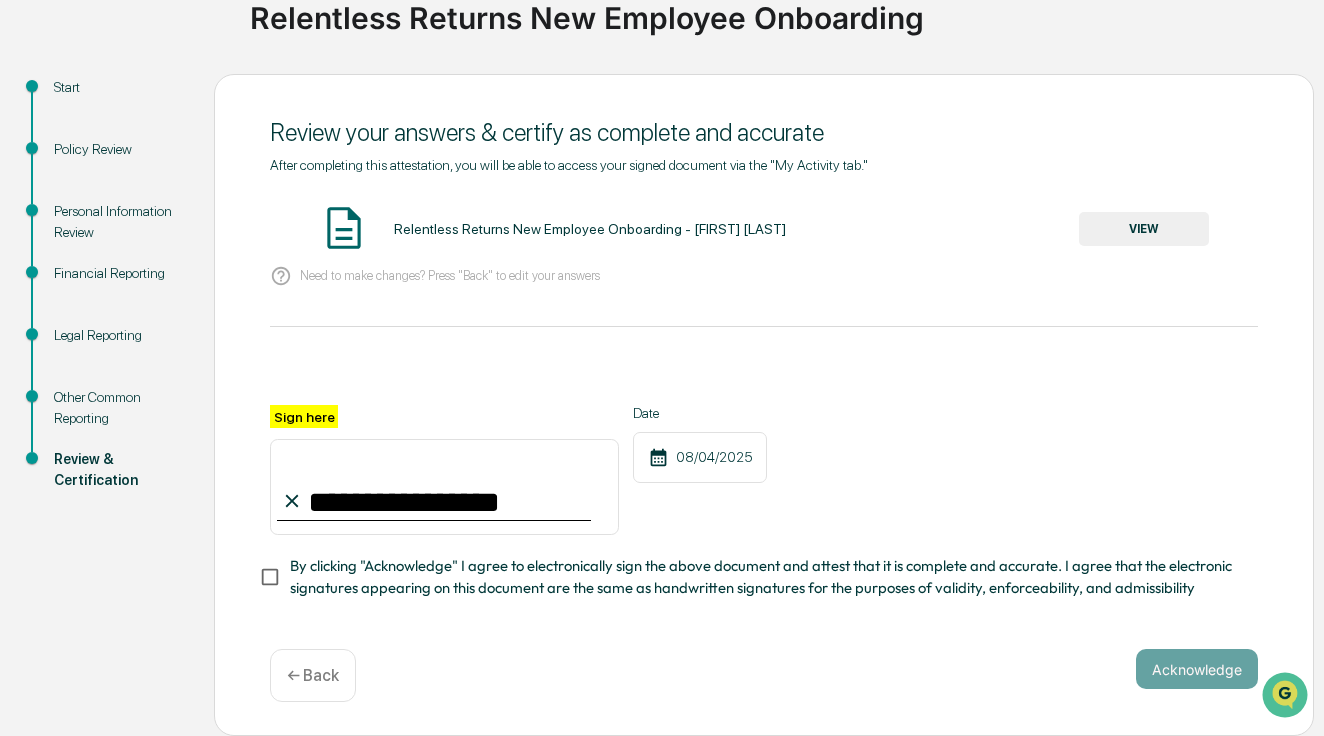 scroll, scrollTop: 167, scrollLeft: 0, axis: vertical 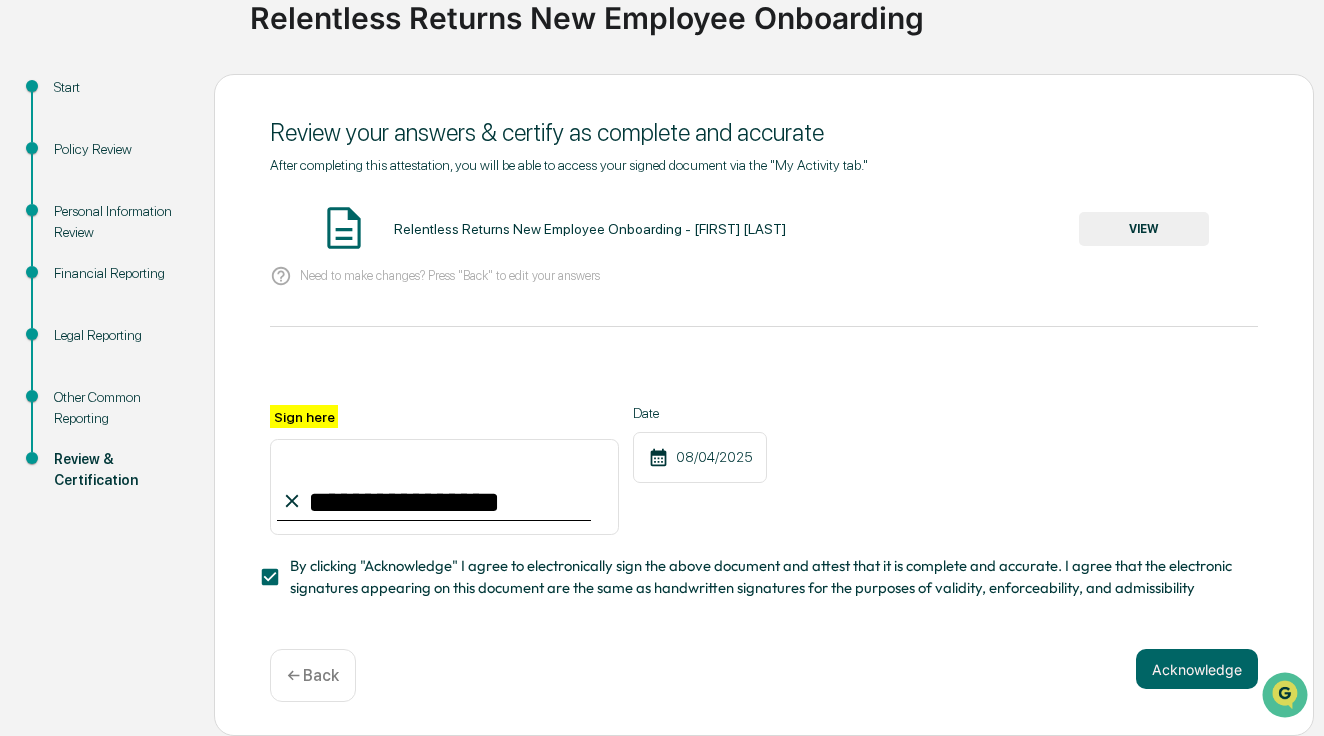 click on "**********" at bounding box center [444, 487] 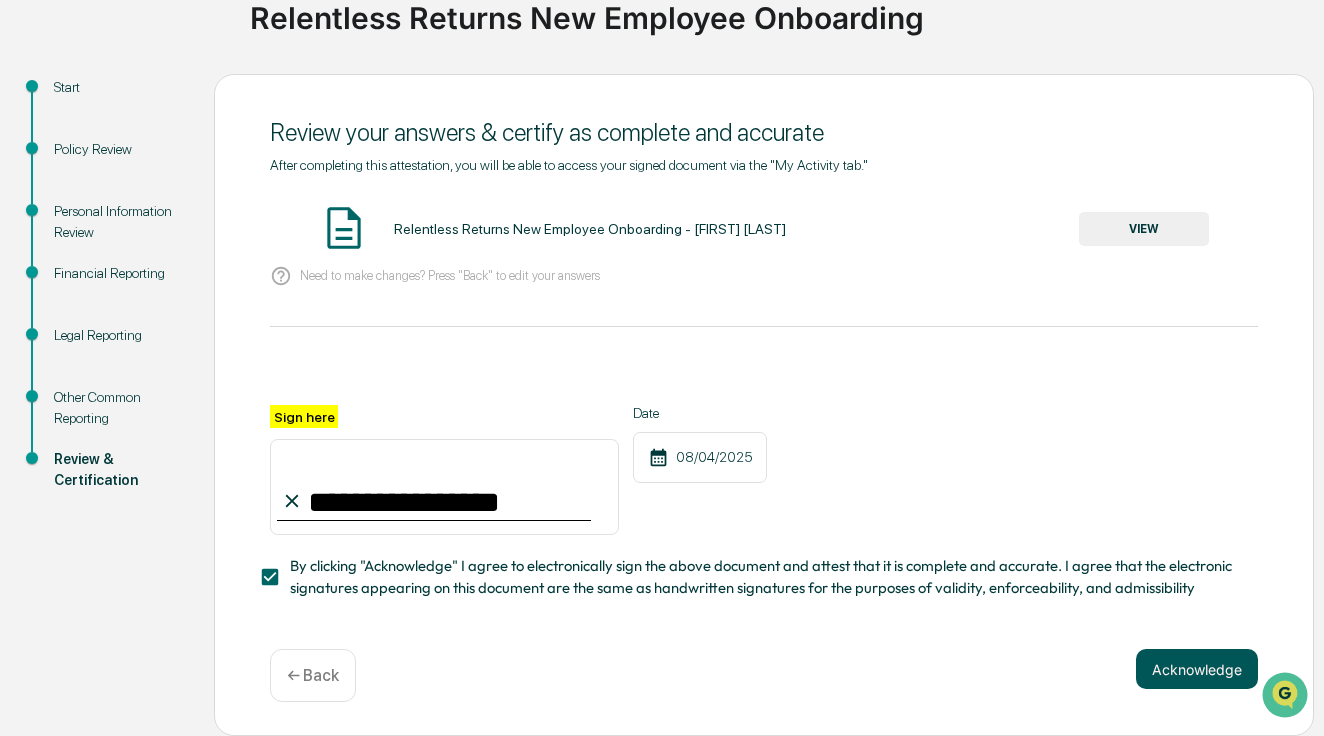 click on "Acknowledge" at bounding box center [1197, 669] 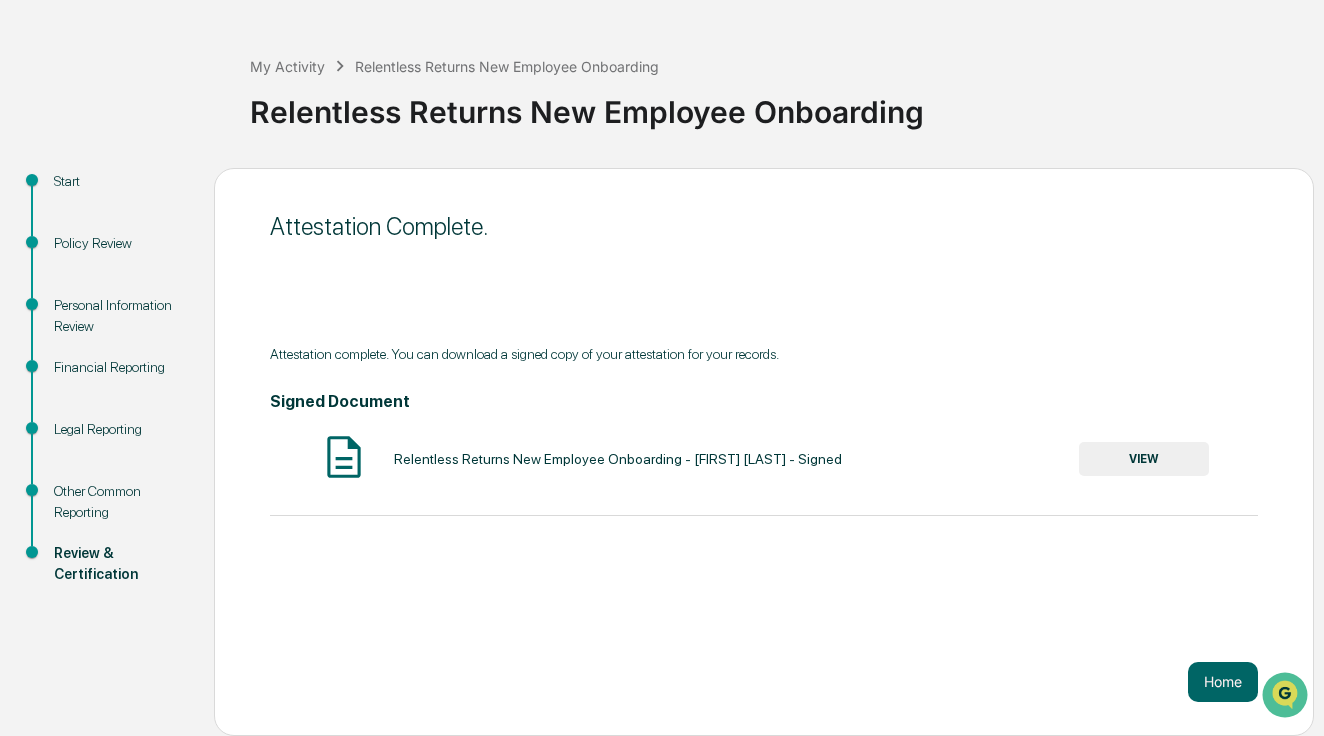 scroll, scrollTop: 70, scrollLeft: 0, axis: vertical 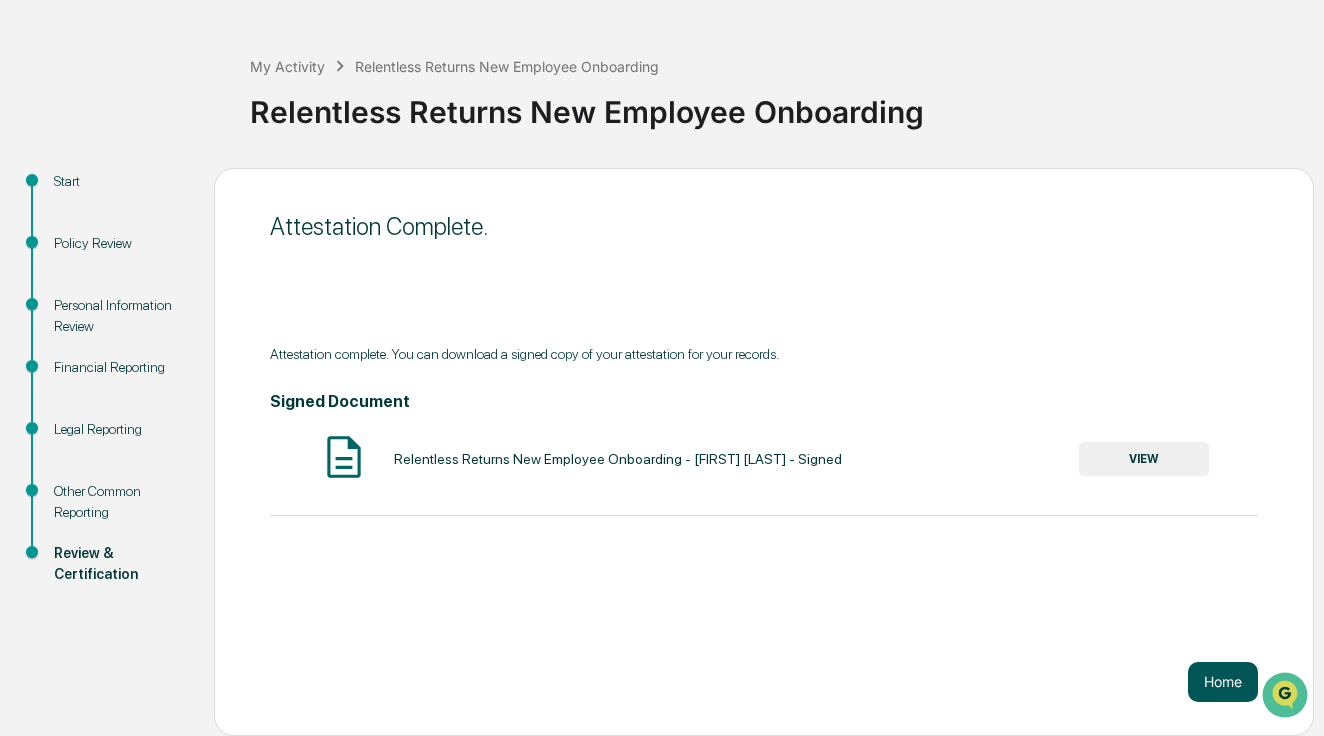 click on "Home" at bounding box center (1223, 682) 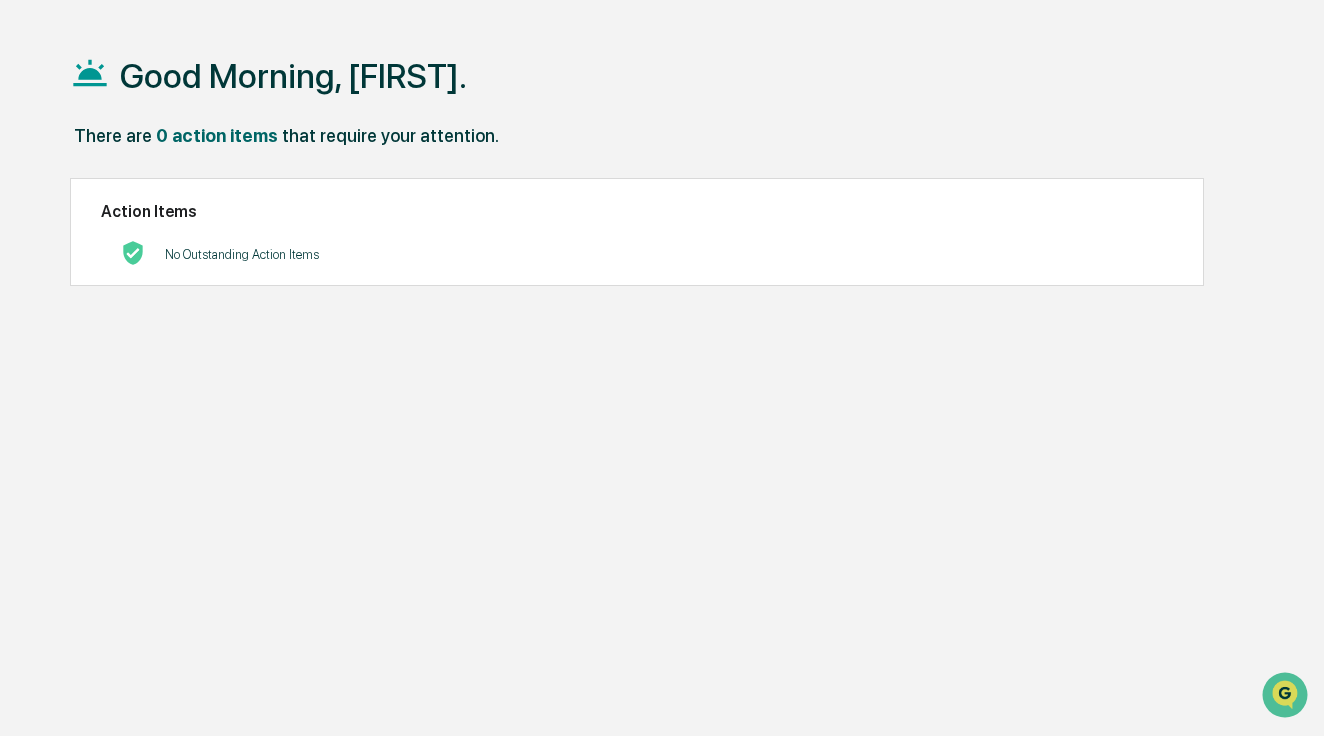 click on "Good Morning, [NAME]." at bounding box center [293, 76] 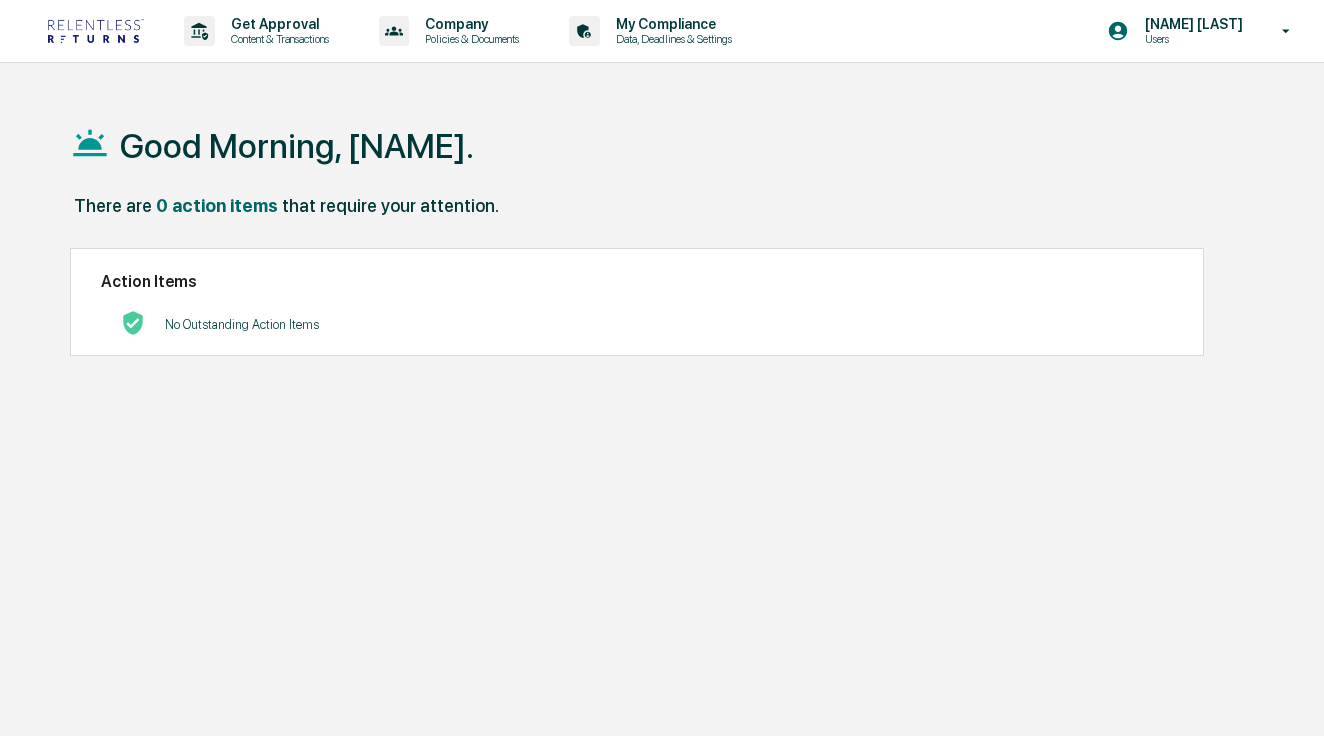 scroll, scrollTop: 0, scrollLeft: 0, axis: both 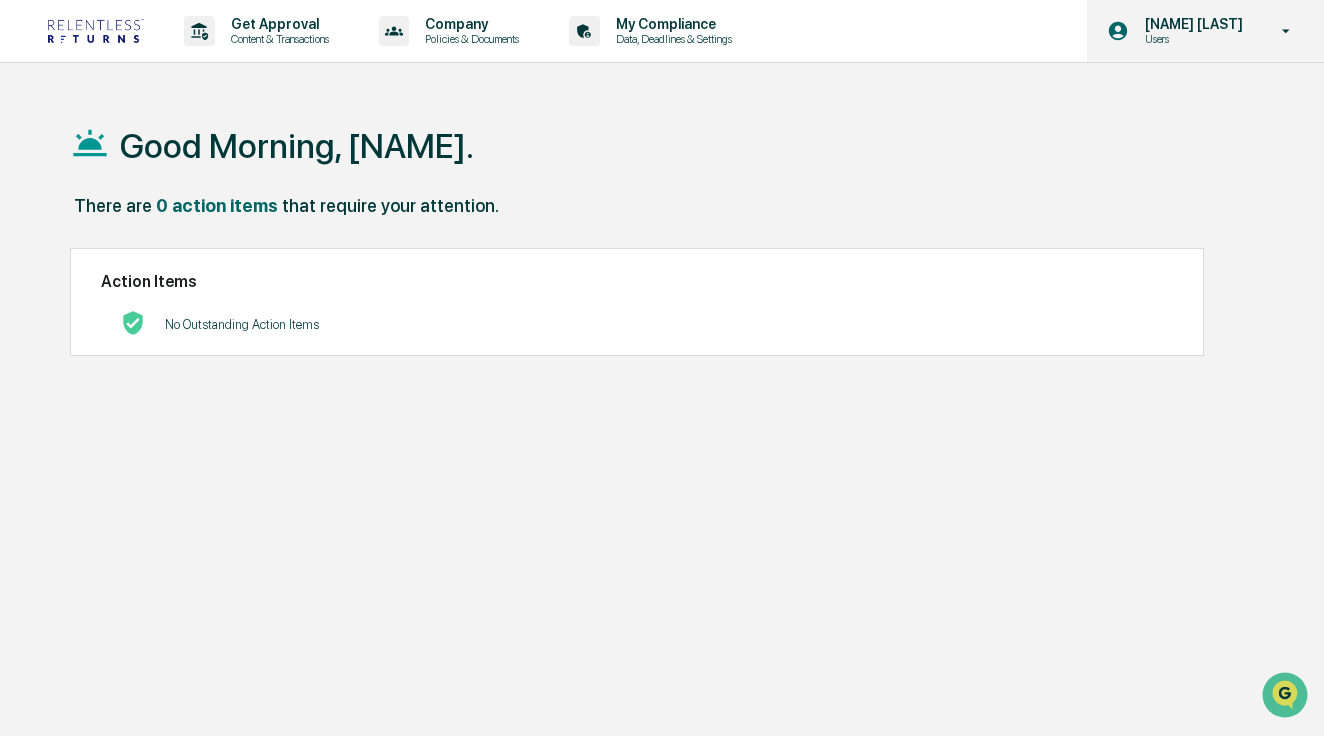 click on "[NAME] [LAST] Users" at bounding box center [1205, 31] 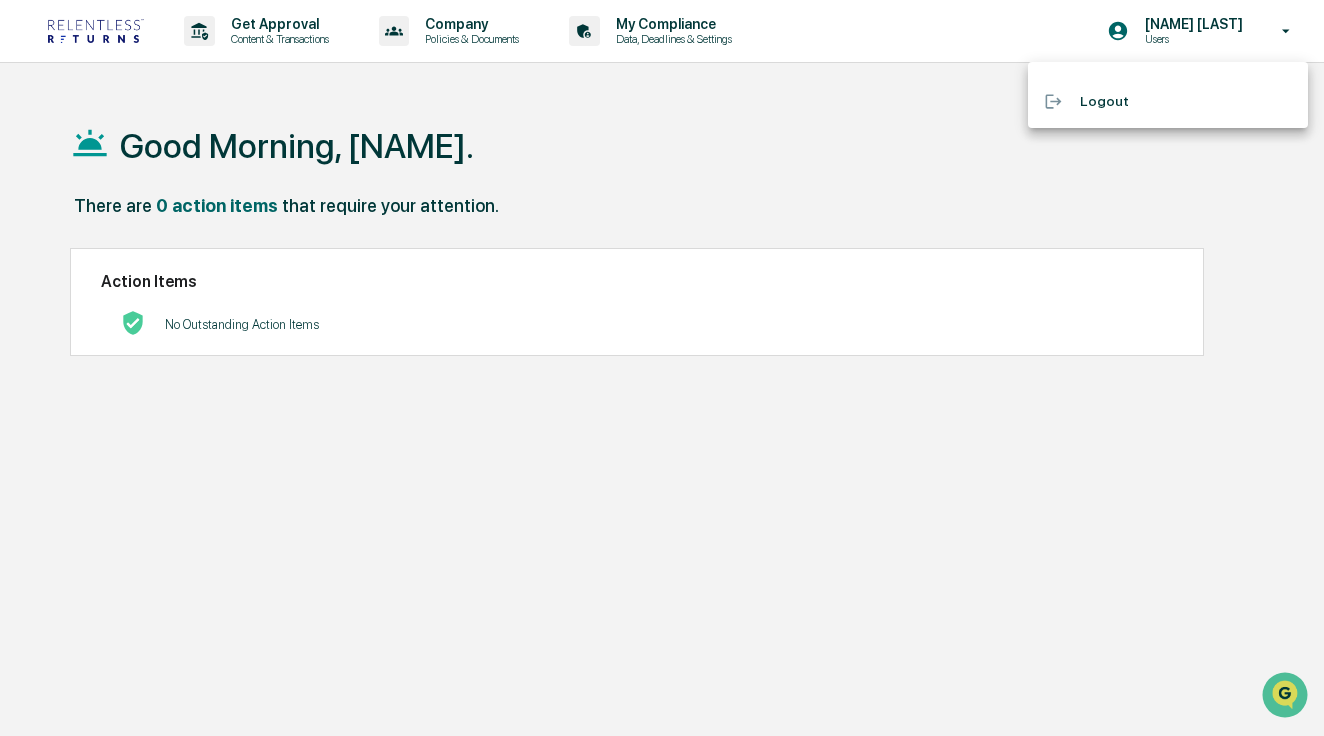 click at bounding box center (662, 368) 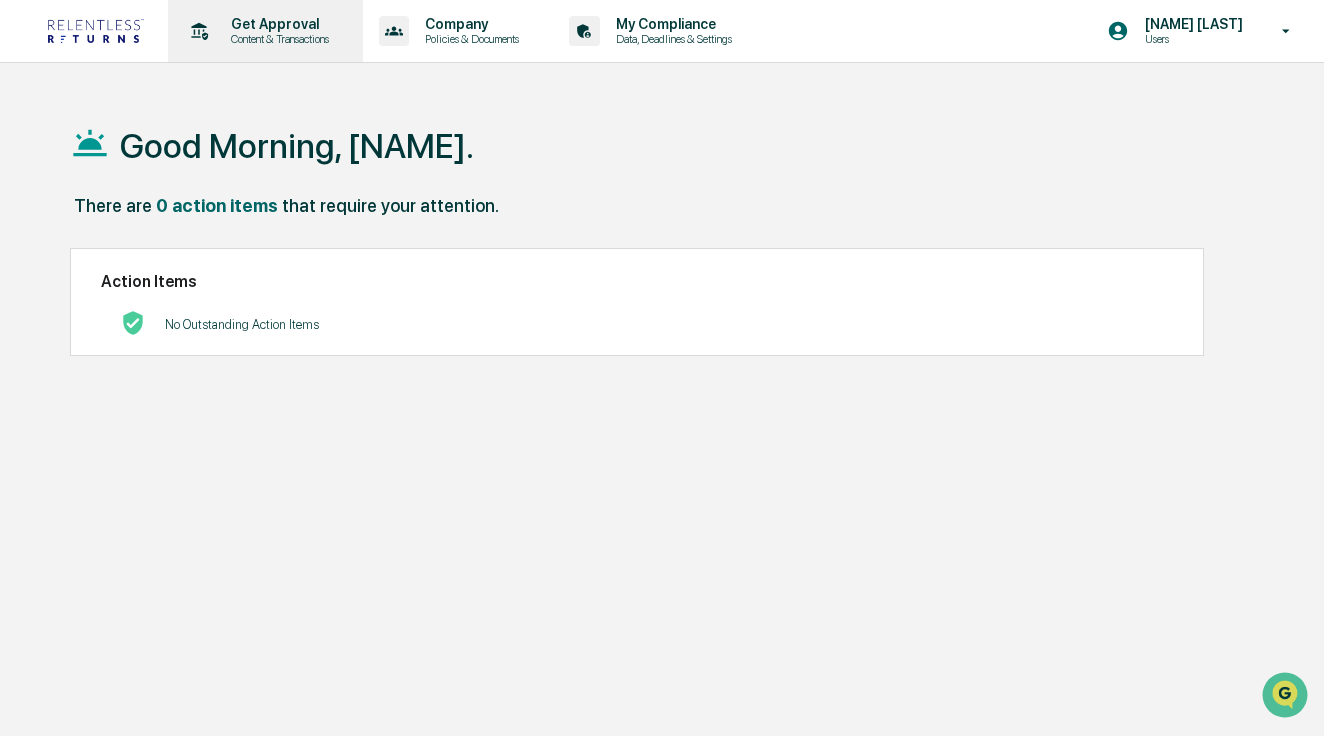 click on "Get Approval" at bounding box center [277, 24] 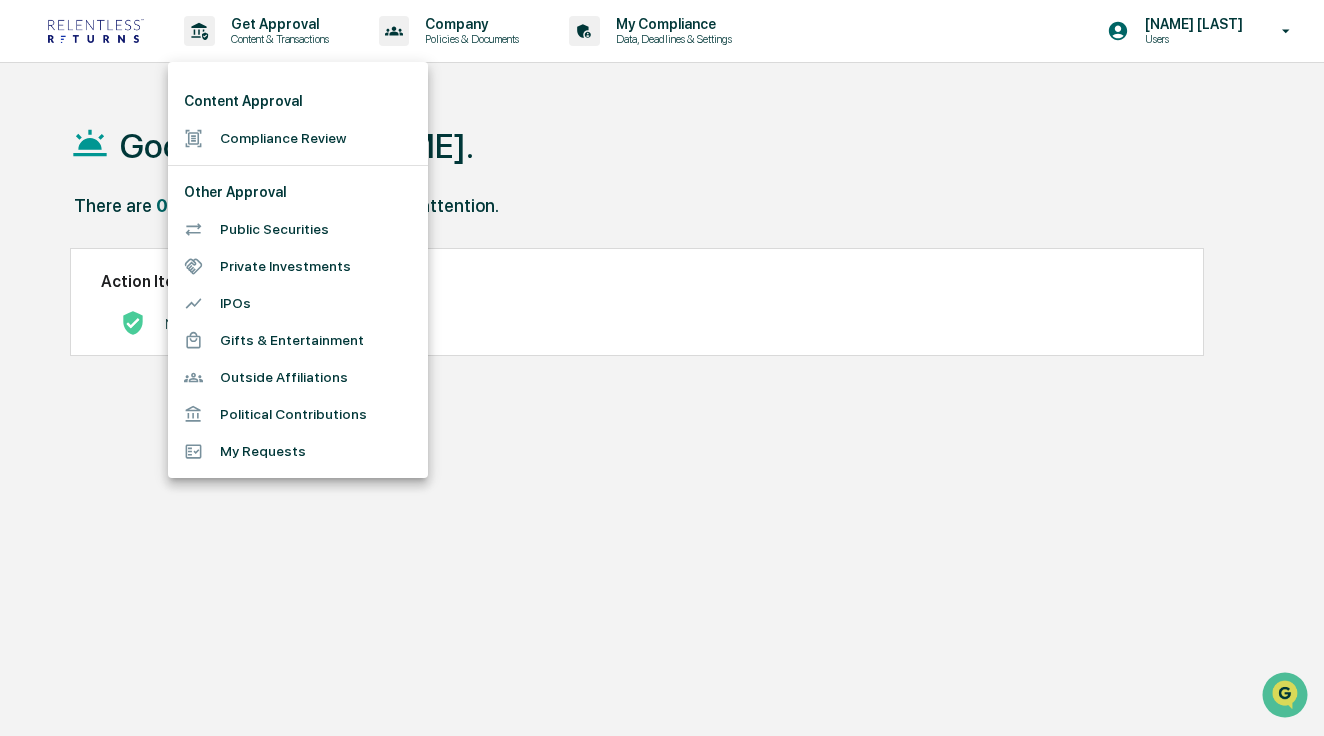 click at bounding box center (662, 368) 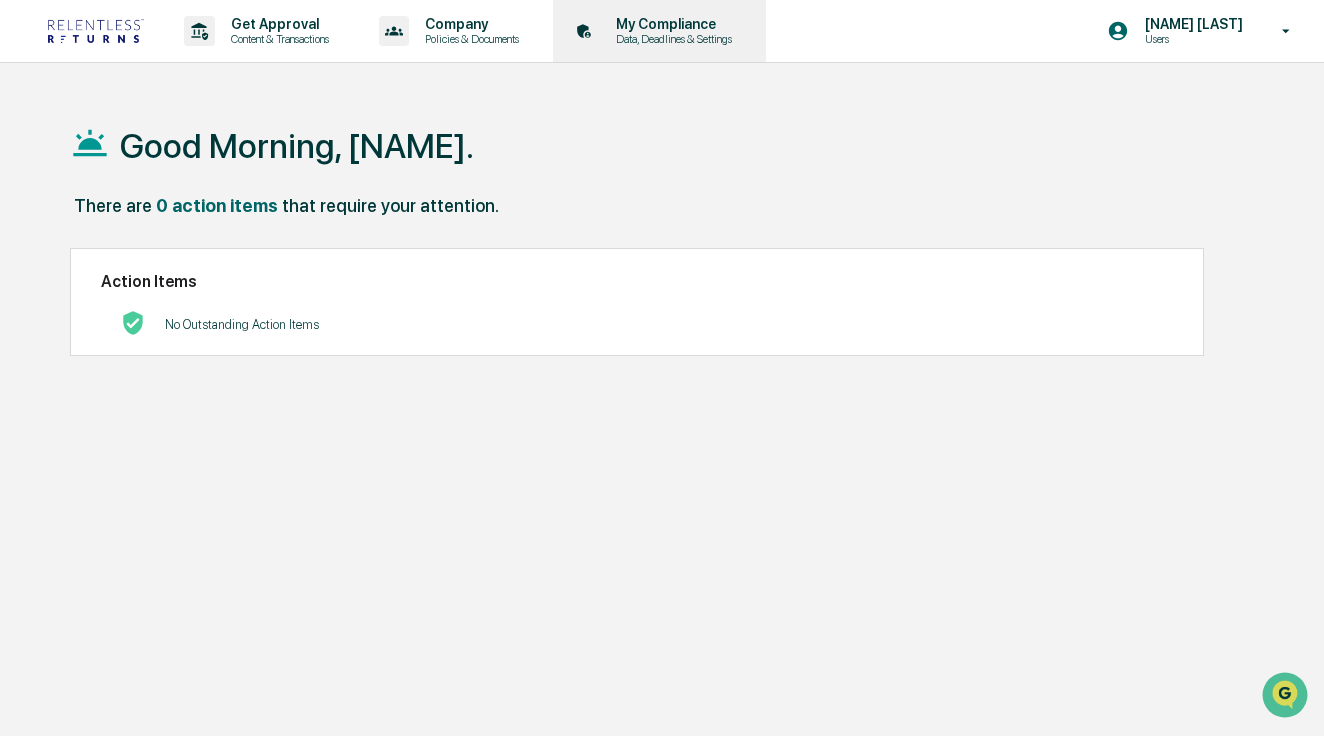 click on "My Compliance Data, Deadlines & Settings" at bounding box center (657, 31) 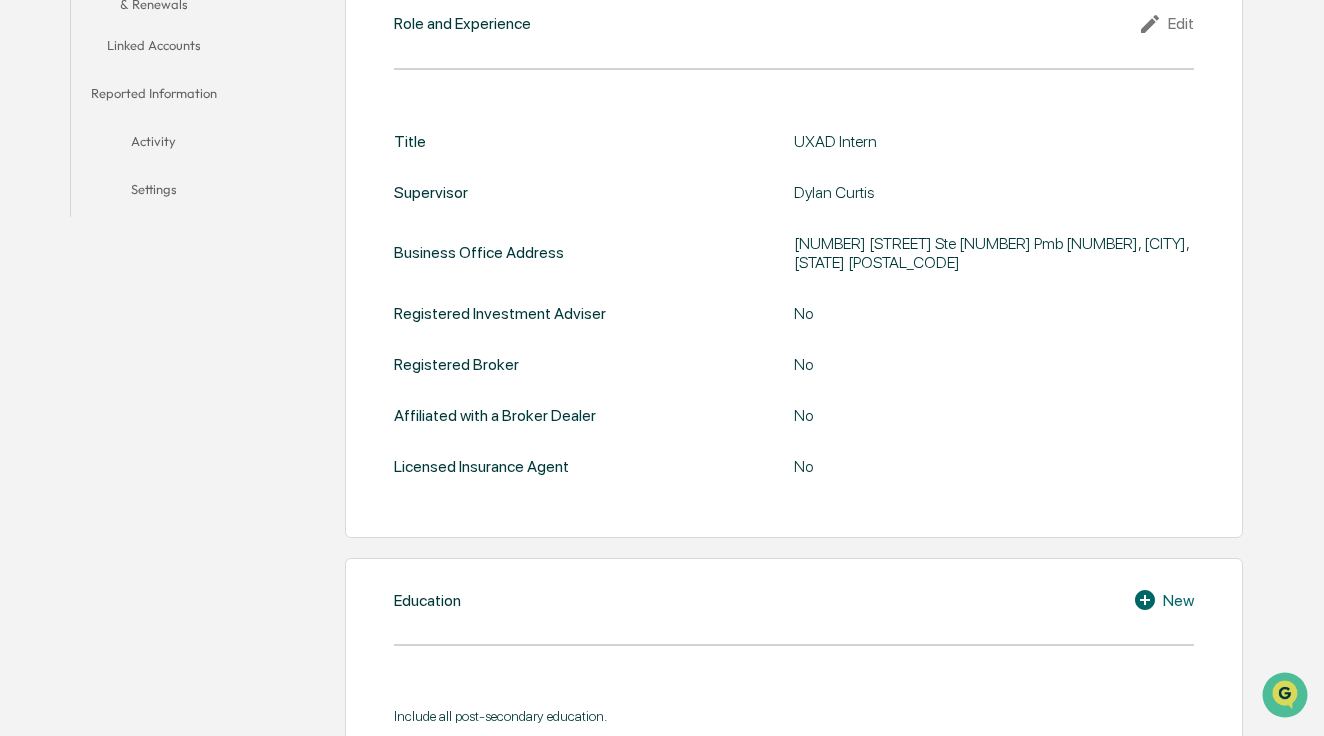scroll, scrollTop: 224, scrollLeft: 0, axis: vertical 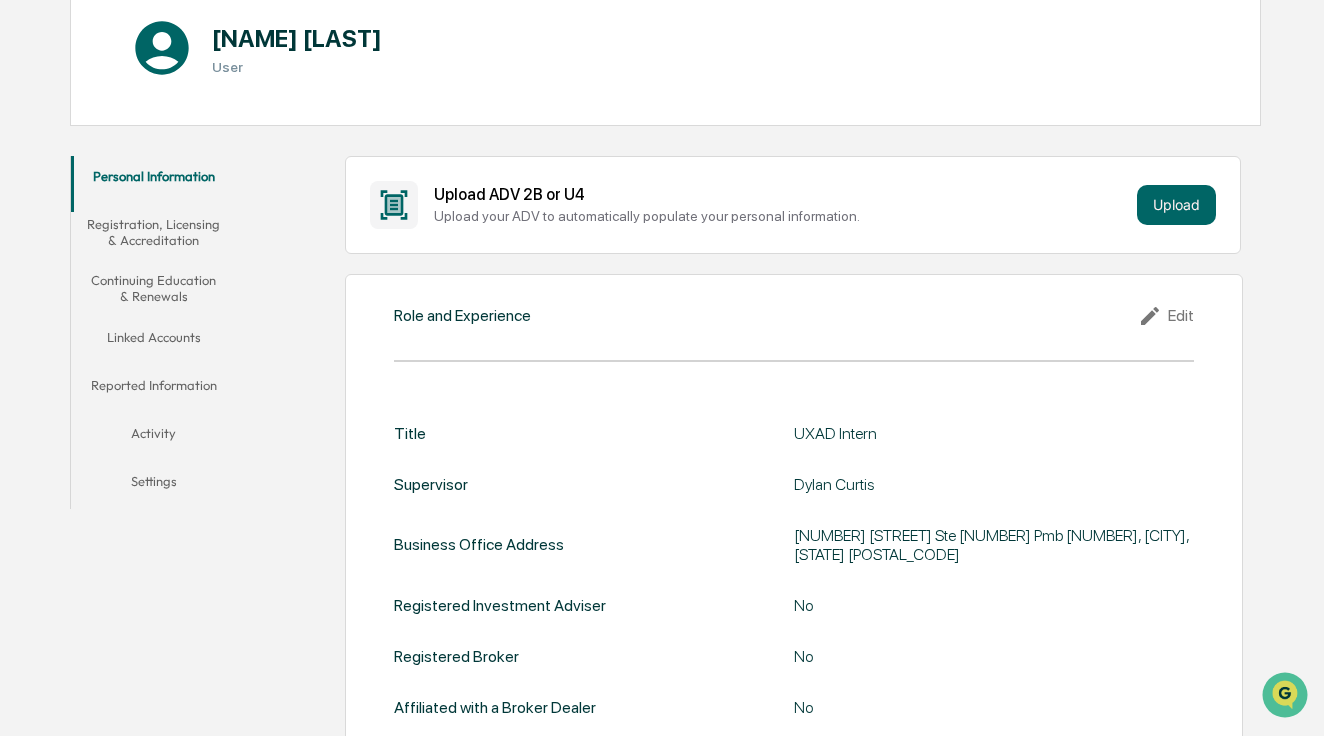 click on "Registration, Licensing & Accreditation" at bounding box center (154, 232) 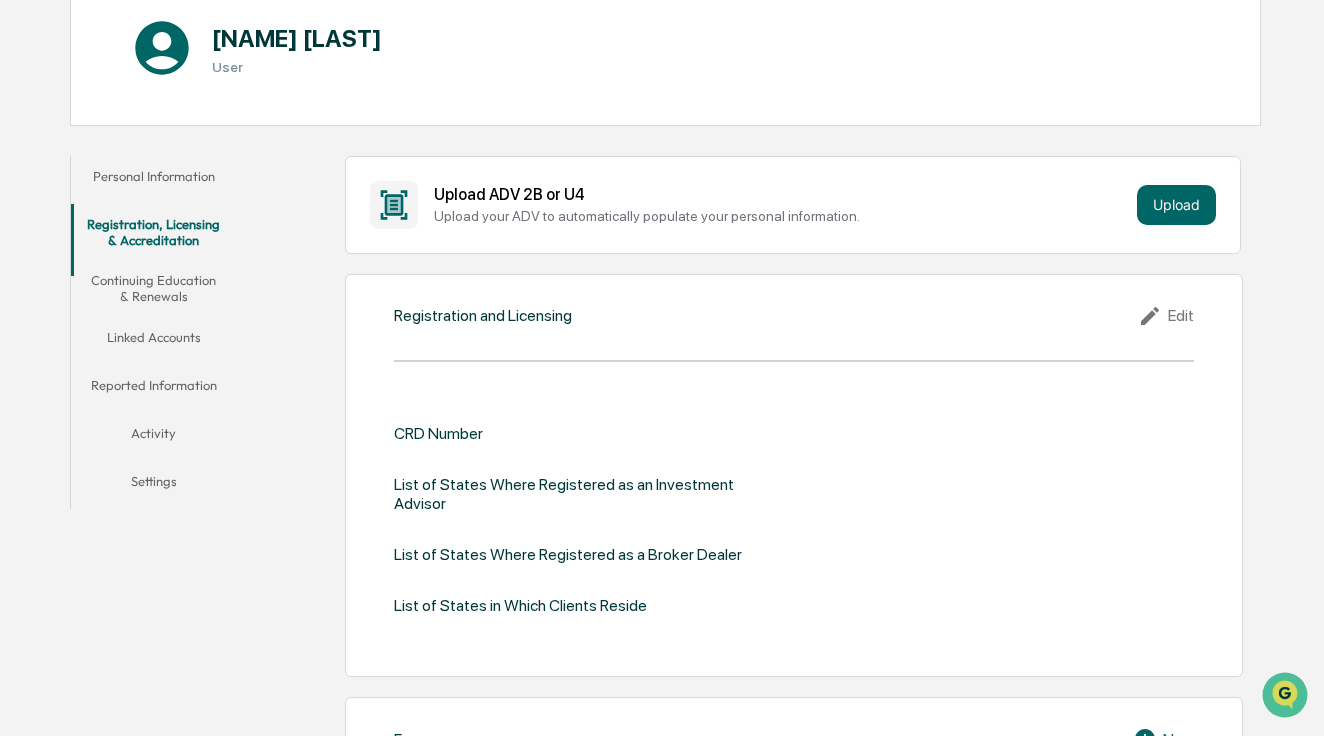 click on "Continuing Education & Renewals" at bounding box center (154, 288) 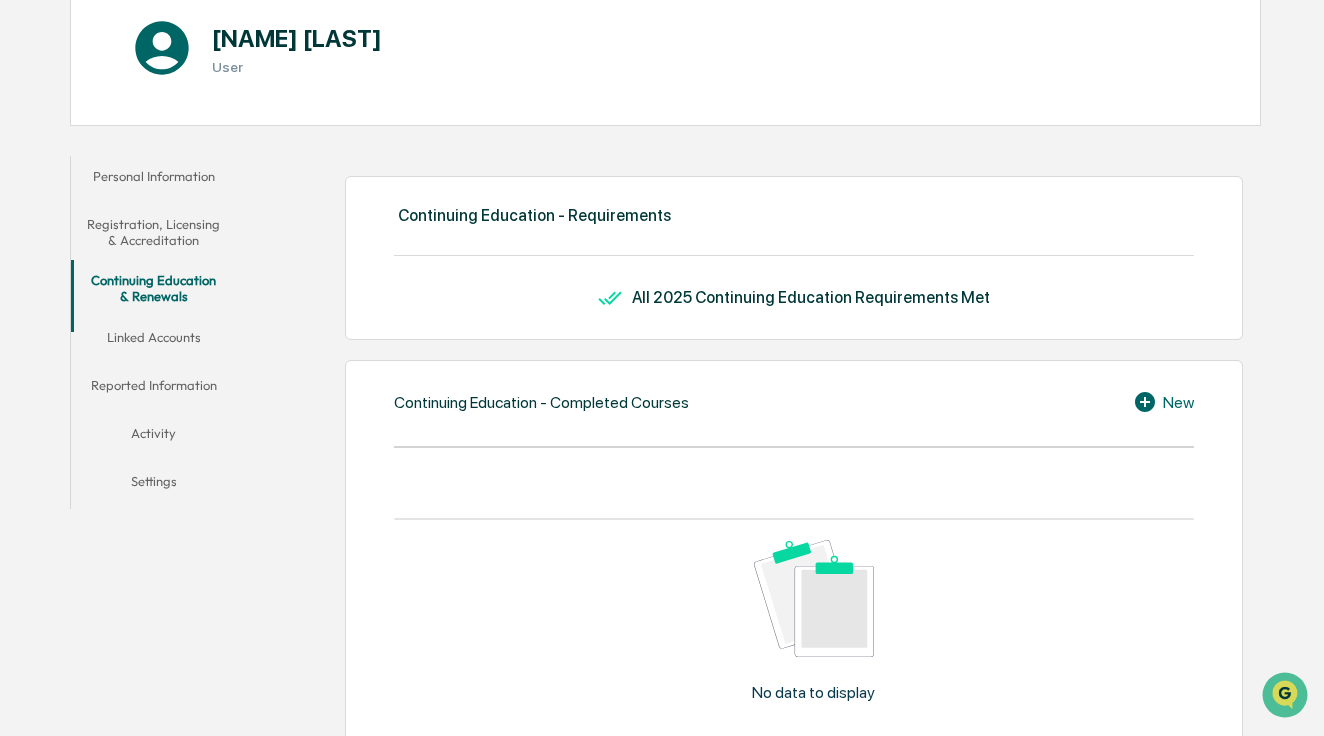 click on "Linked Accounts" at bounding box center [154, 341] 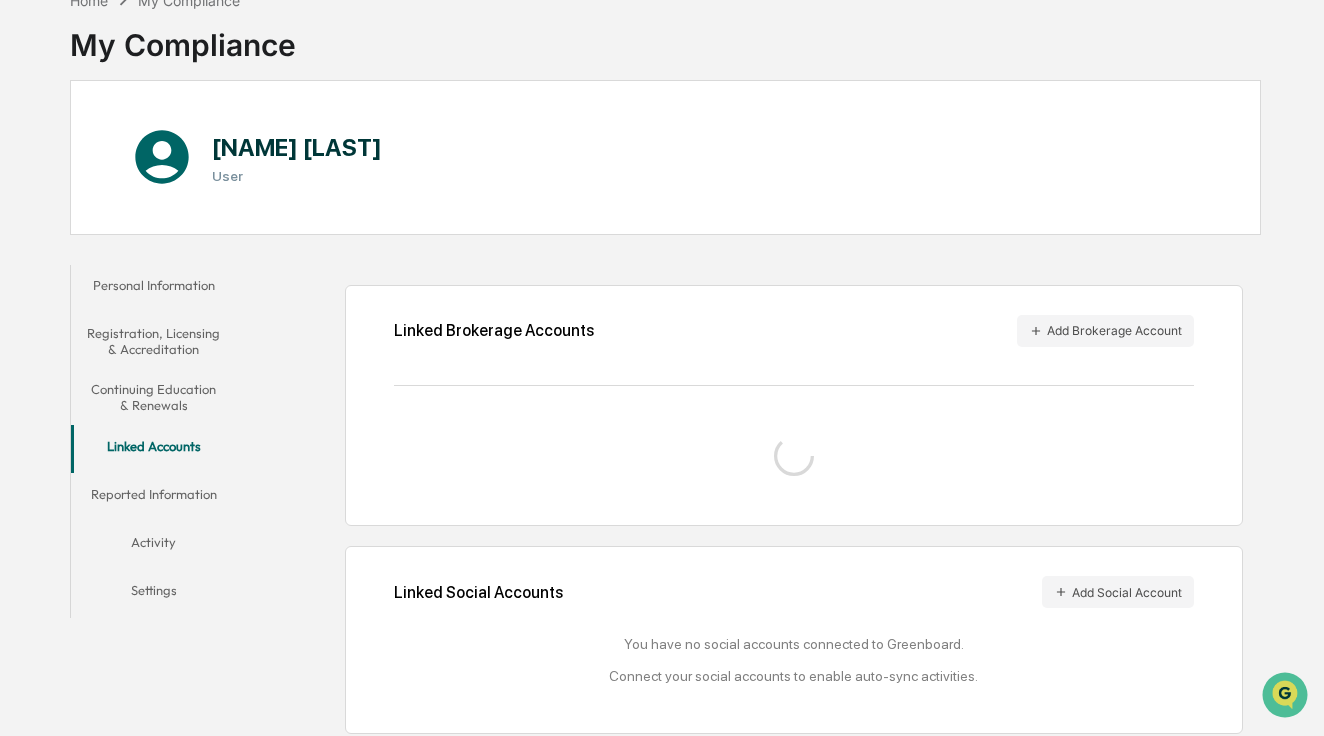 click on "Reported Information" at bounding box center [154, 498] 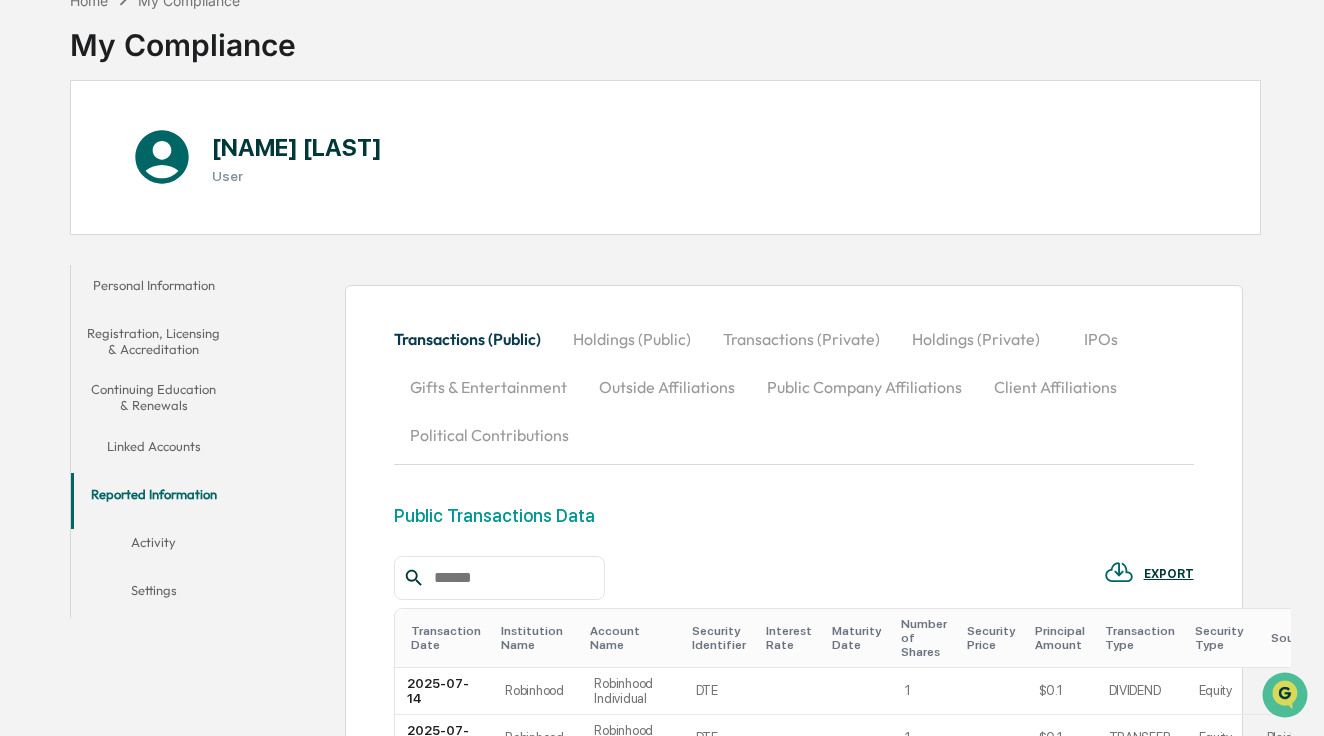 click on "Activity" at bounding box center (154, 546) 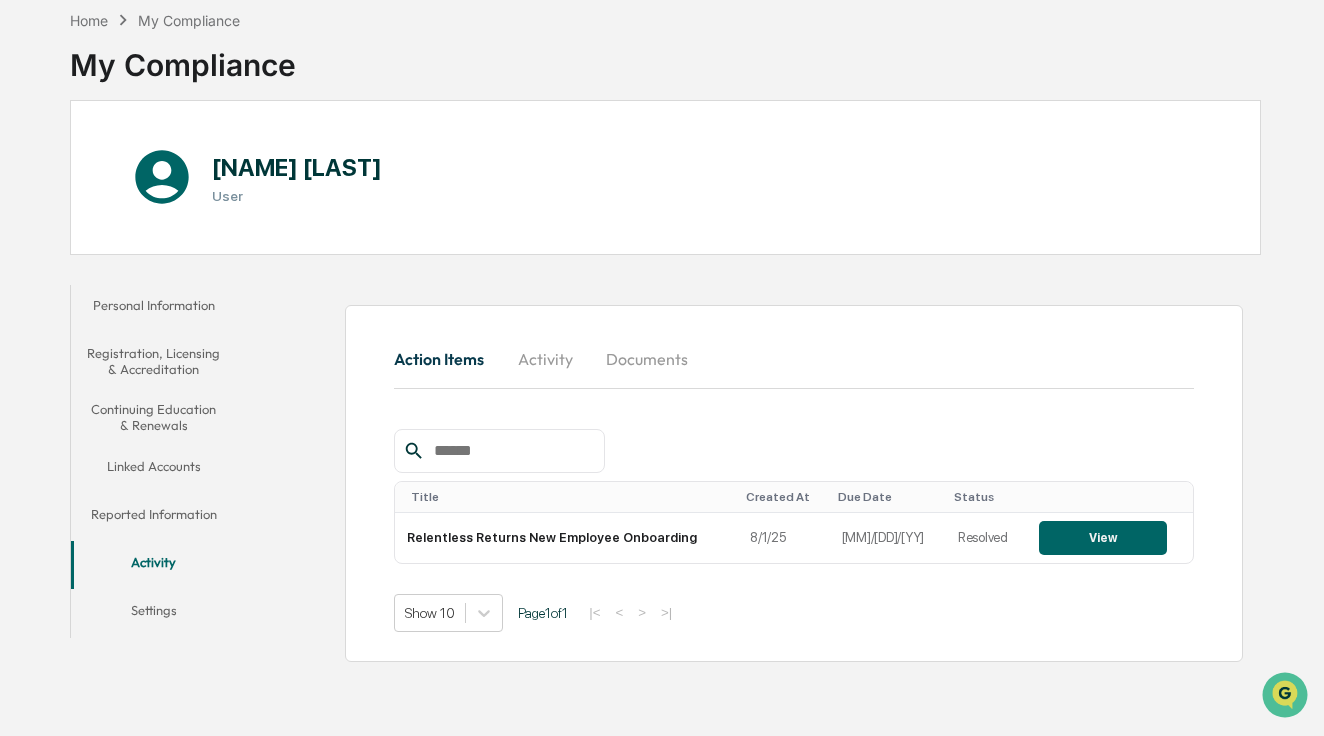 click on "Settings" at bounding box center [154, 614] 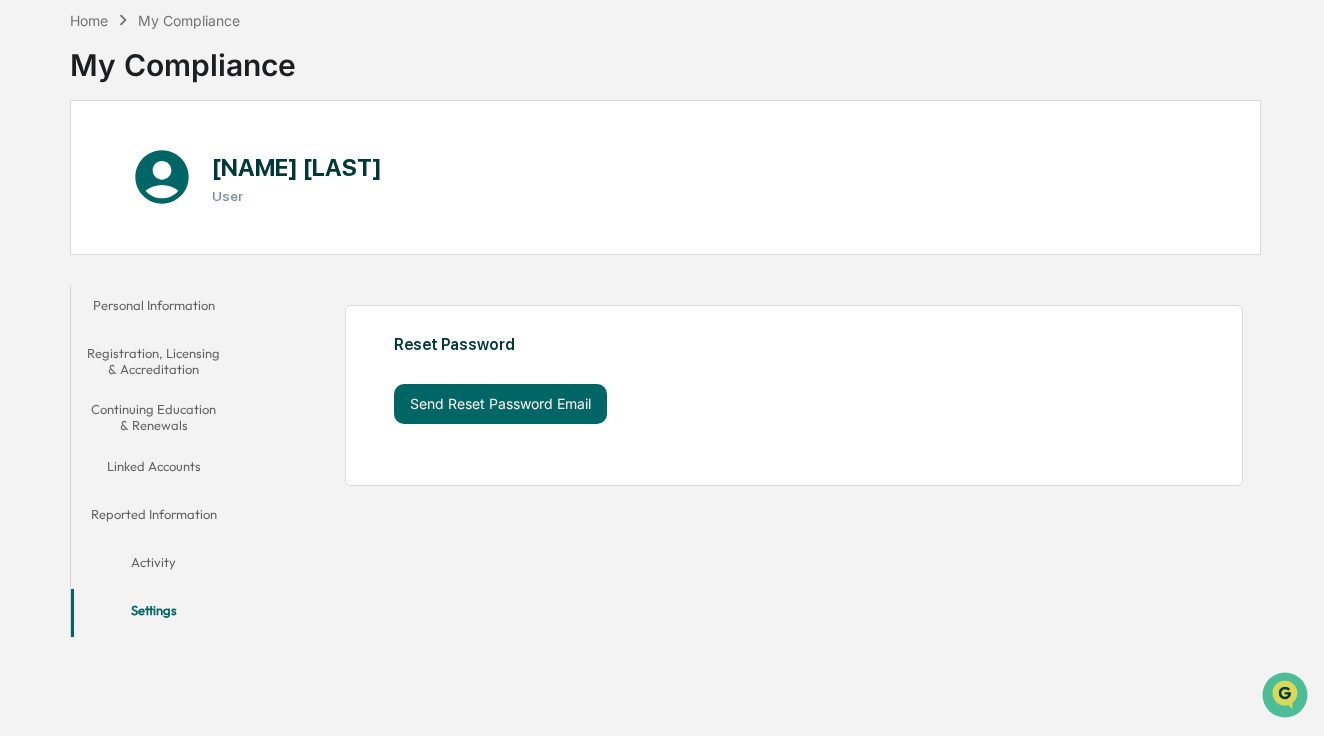 click on "Activity" at bounding box center (154, 566) 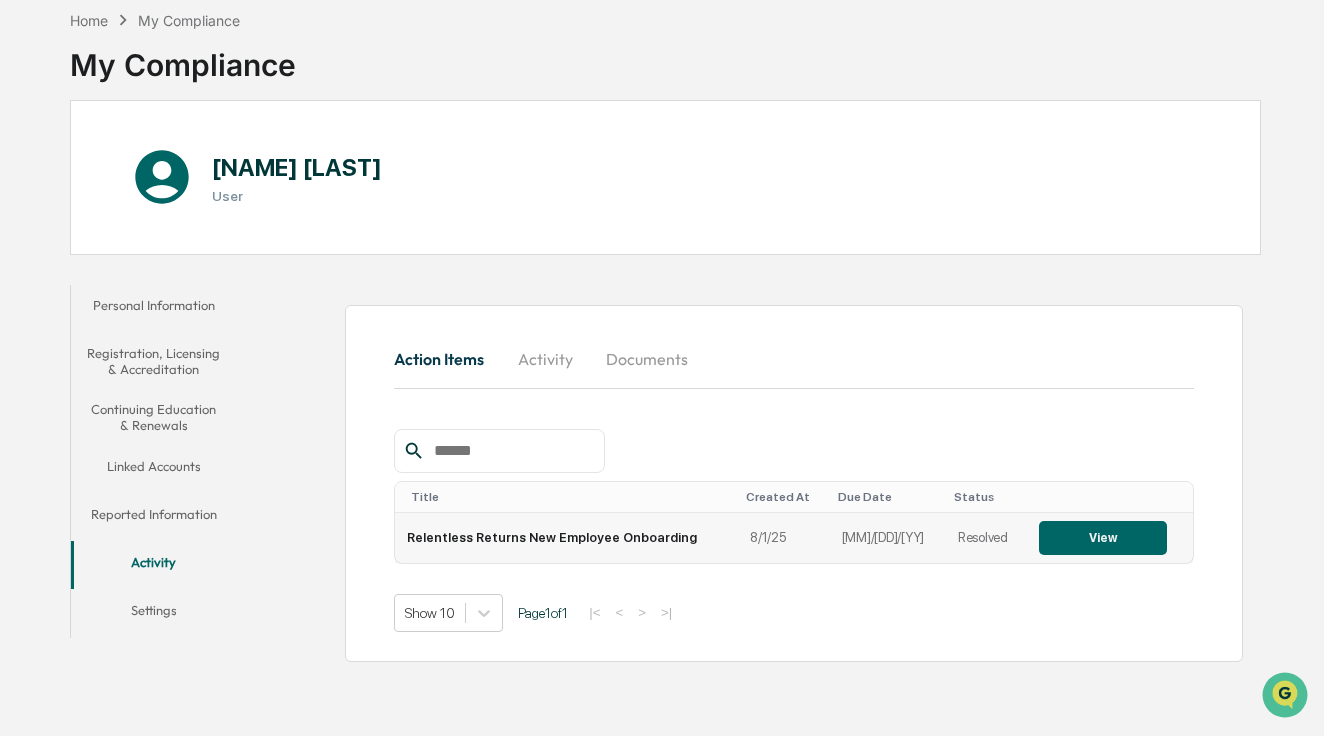 click on "View" at bounding box center (1103, 538) 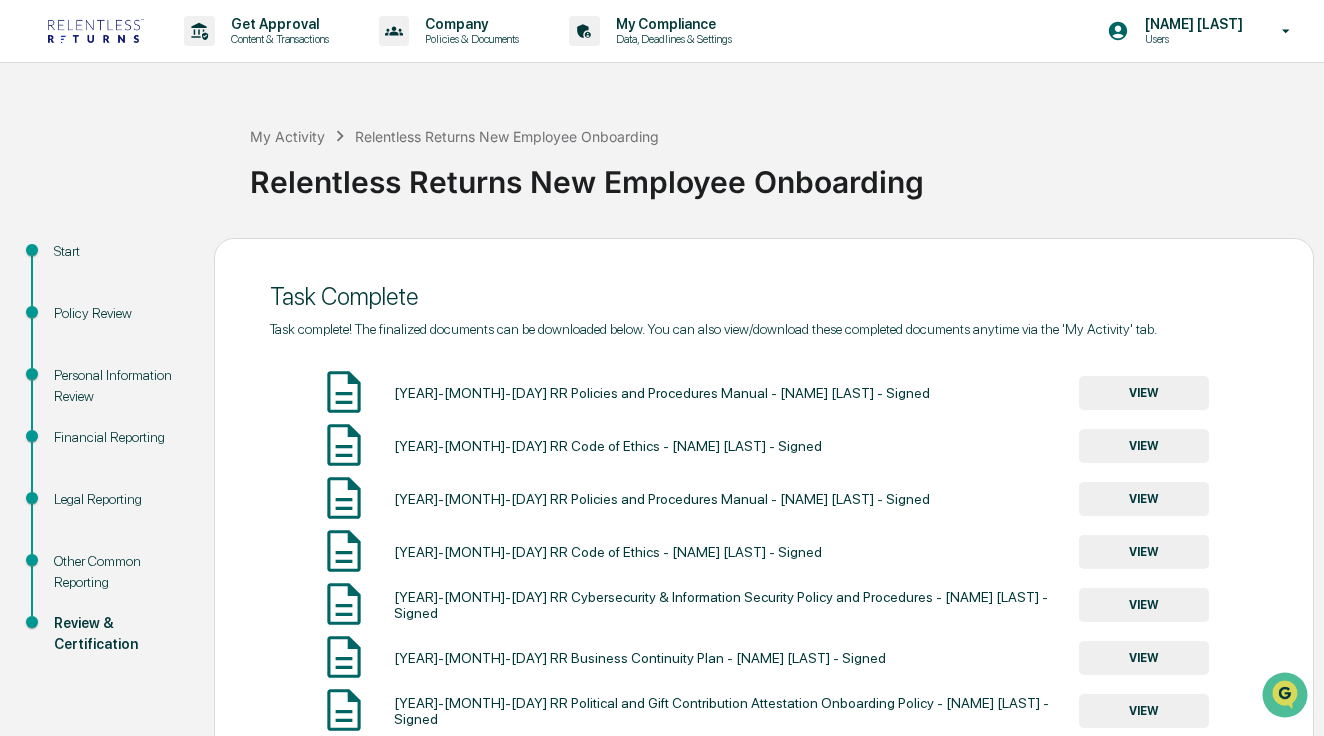 scroll, scrollTop: 0, scrollLeft: 0, axis: both 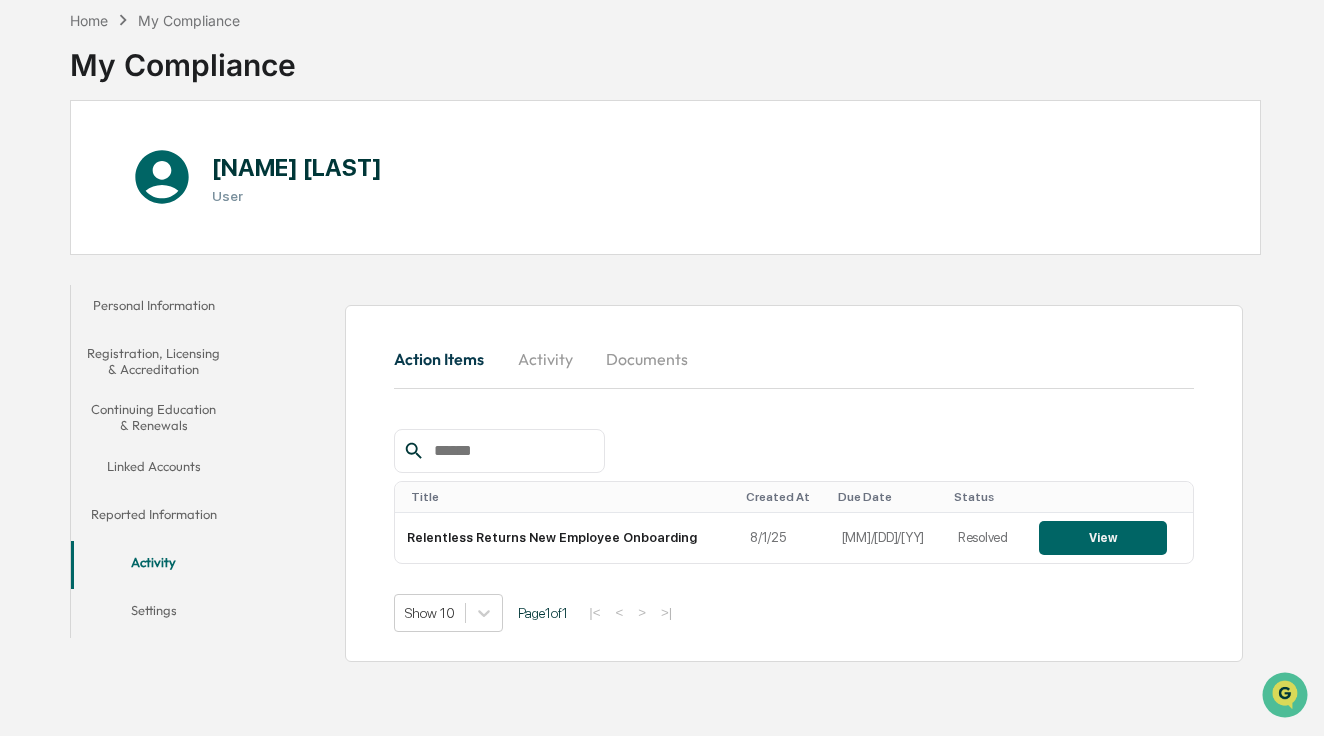 click on "Registration, Licensing & Accreditation" at bounding box center (154, 361) 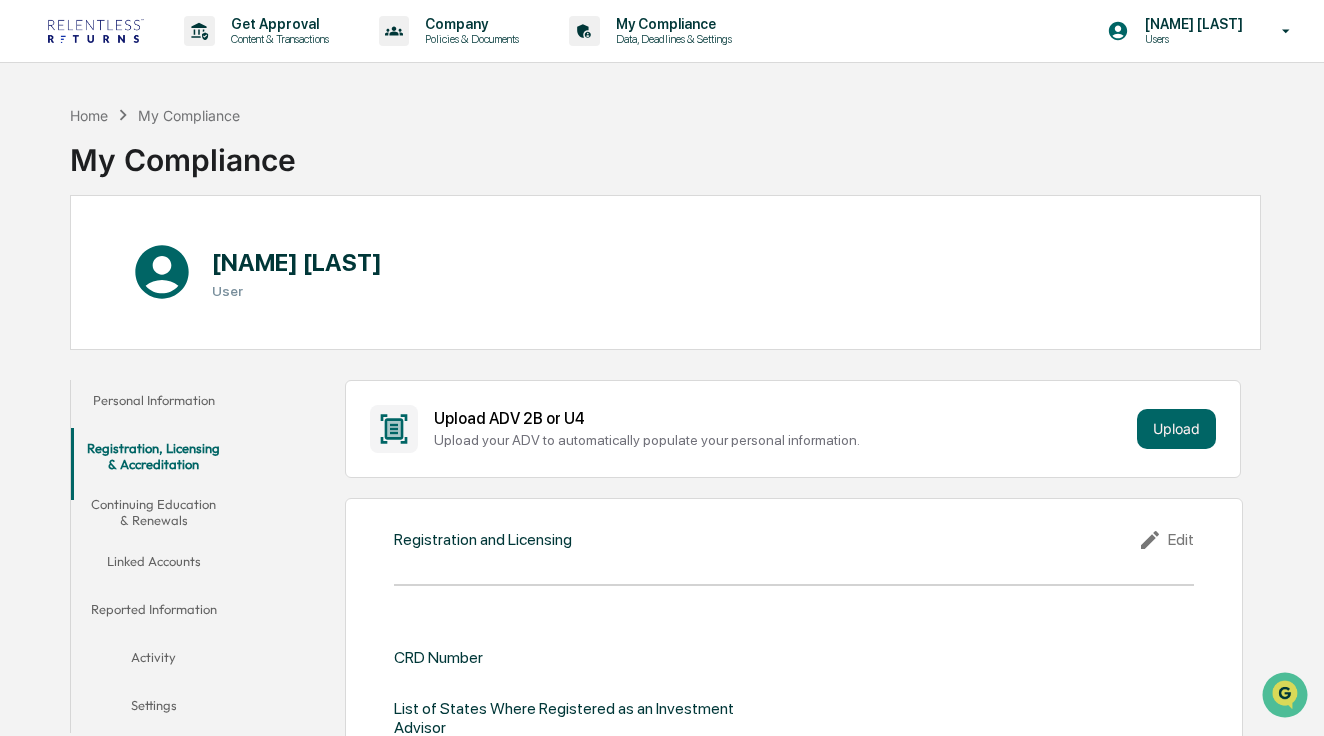 scroll, scrollTop: 0, scrollLeft: 0, axis: both 